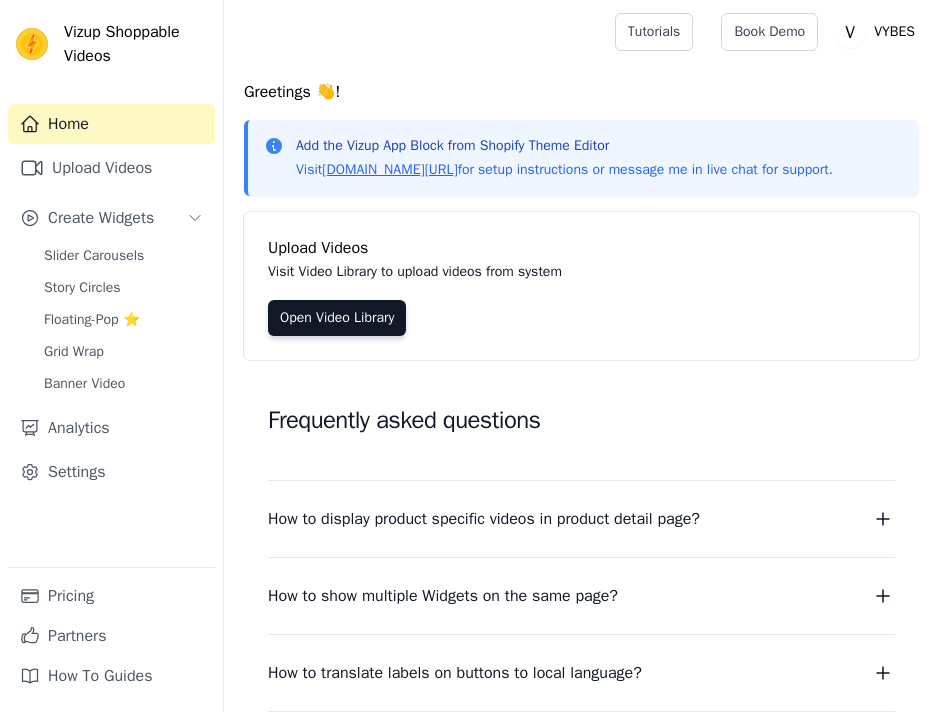 scroll, scrollTop: 0, scrollLeft: 0, axis: both 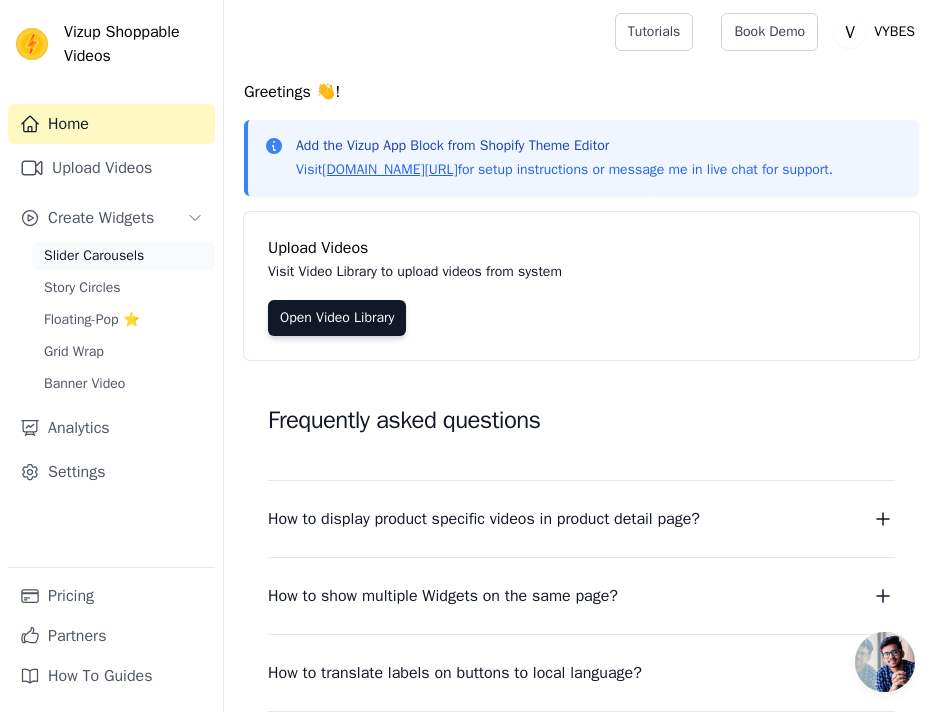 click on "Slider Carousels" at bounding box center (123, 256) 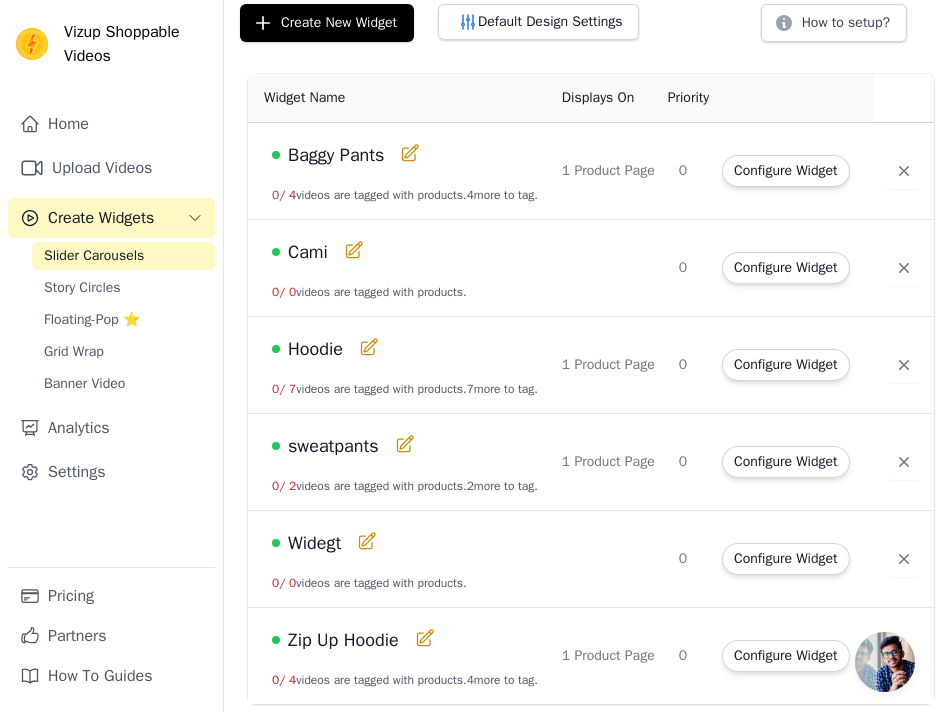scroll, scrollTop: 124, scrollLeft: 0, axis: vertical 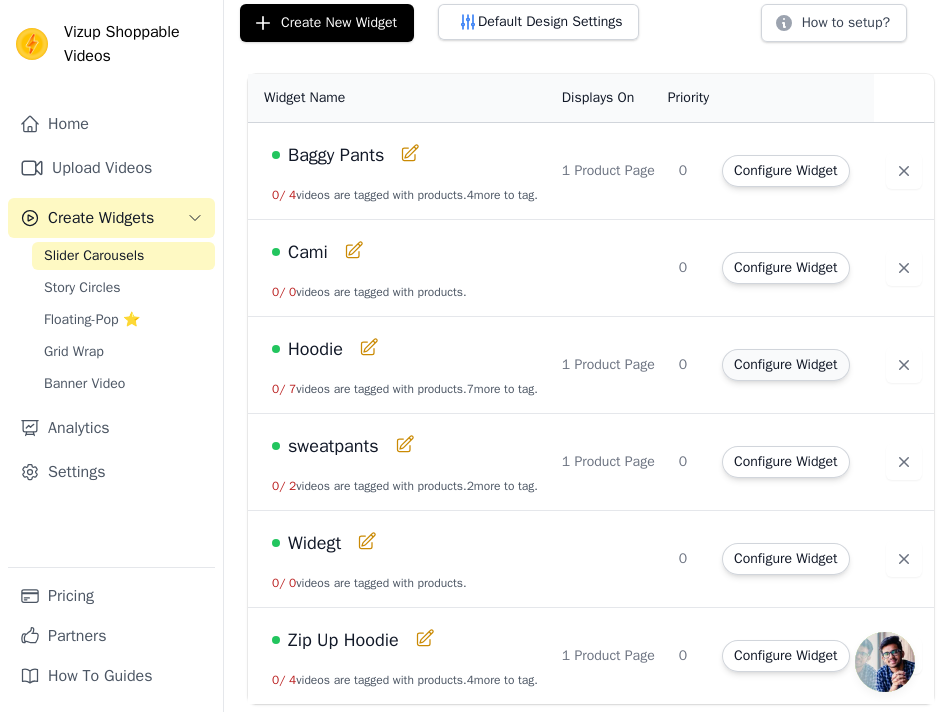 click on "Configure Widget" at bounding box center [785, 365] 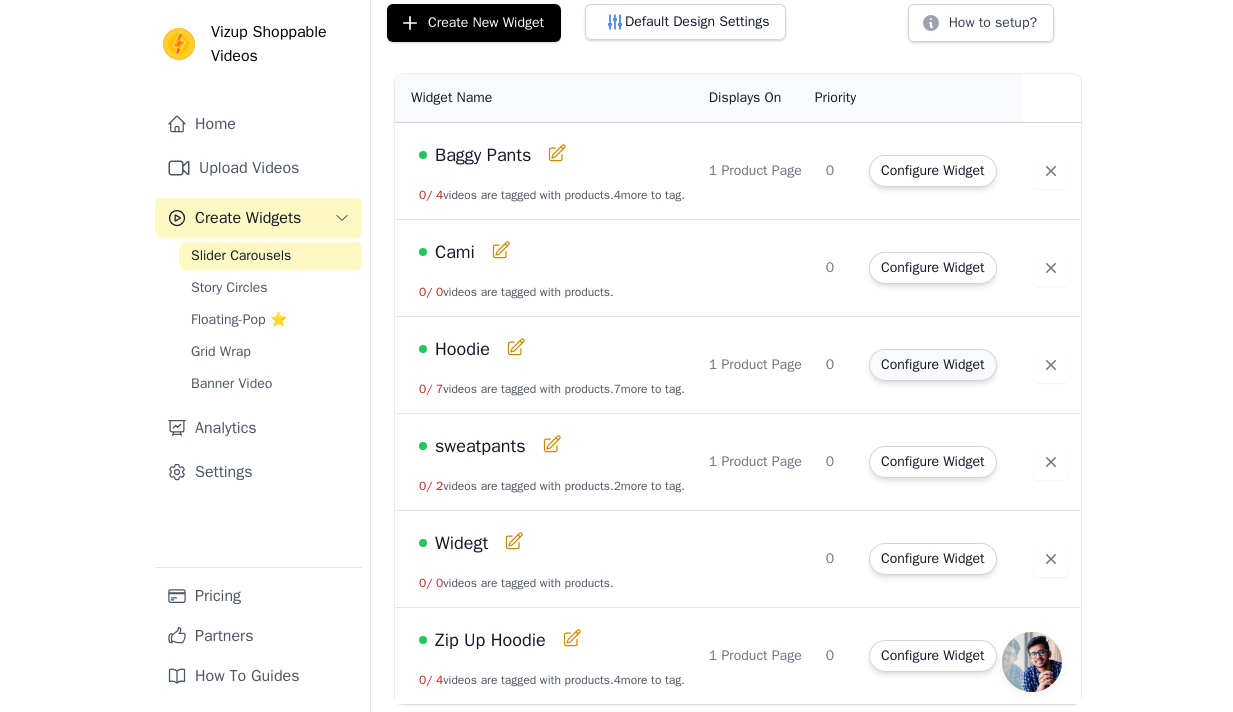 scroll, scrollTop: 0, scrollLeft: 0, axis: both 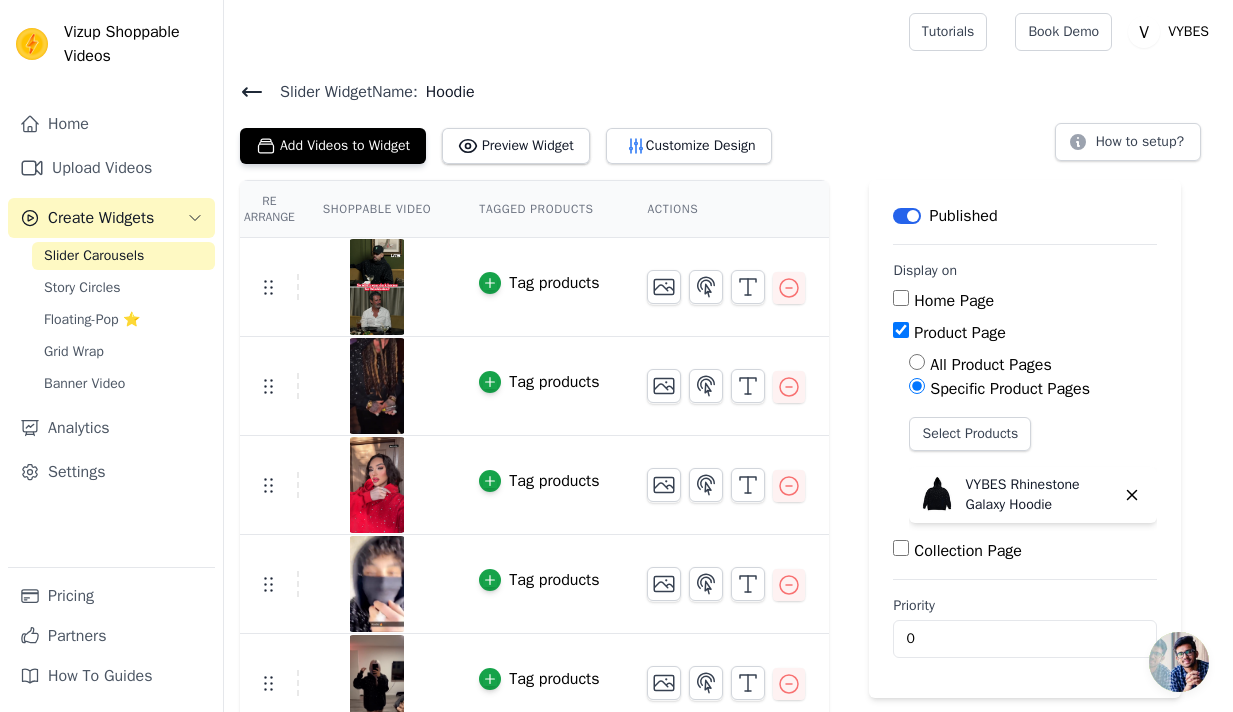 click on "Slider Widget  Name:   Hoodie
Add Videos to Widget
Preview Widget       Customize Design
How to setup?         Re Arrange   Shoppable Video   Tagged Products   Actions             Tag products                             Tag products                             Tag products                             Tag products                             Tag products                             Tag products                             Tag products                       Save Videos In This New Order   Save   Dismiss     Label     Published     Display on     Home Page     Product Page     All Product Pages     Specific Product Pages     Select Products       VYBES Rhinestone  Galaxy Hoodie         Collection Page       Priority   0" at bounding box center [728, 505] 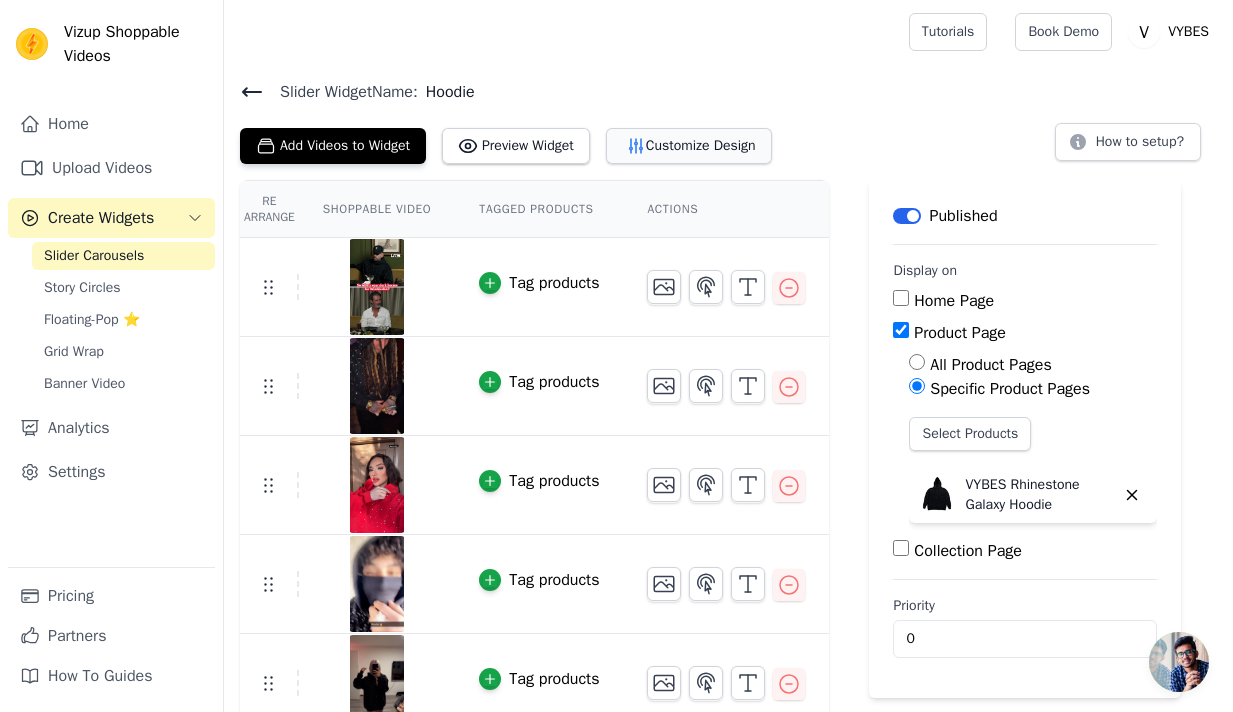 click on "Customize Design" at bounding box center [689, 146] 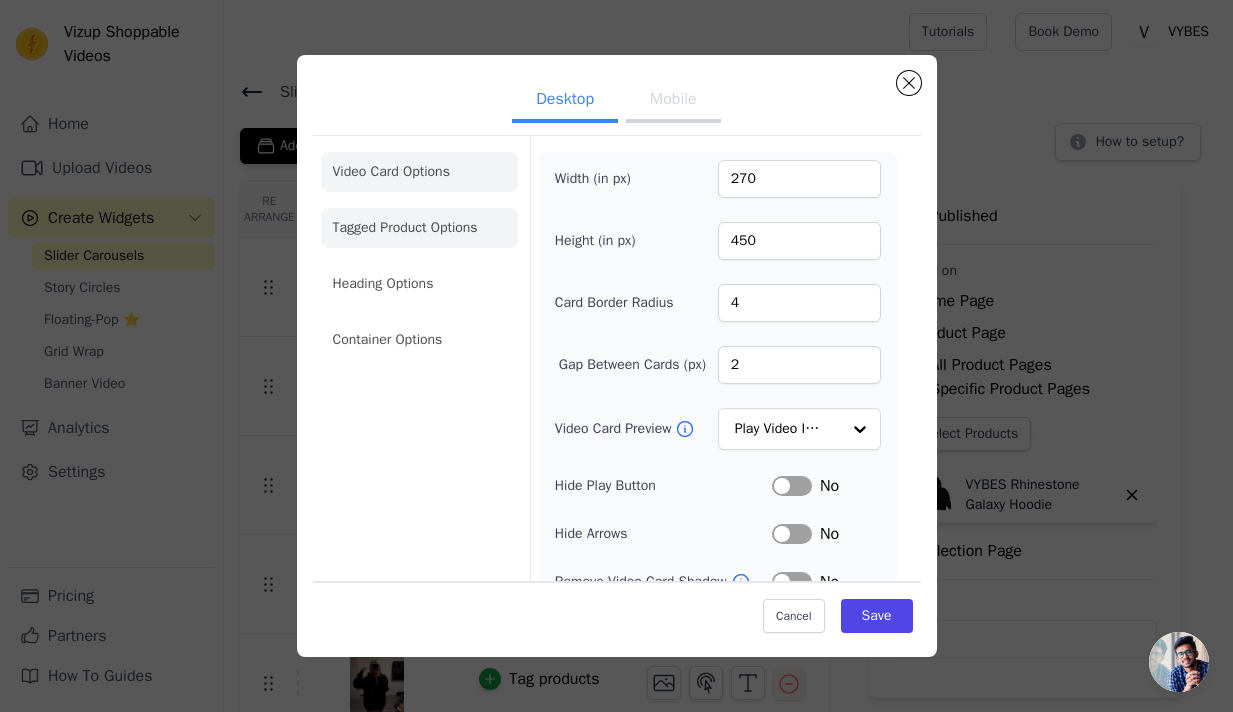 scroll, scrollTop: 0, scrollLeft: 0, axis: both 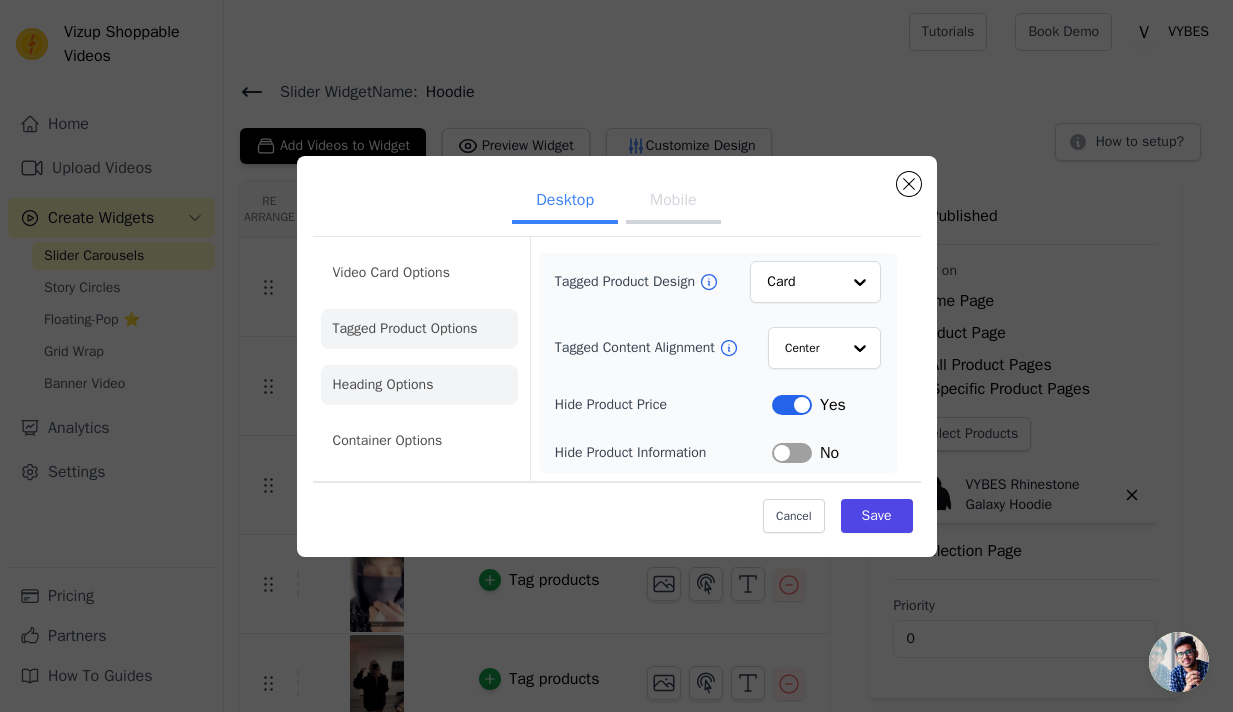 click on "Heading Options" 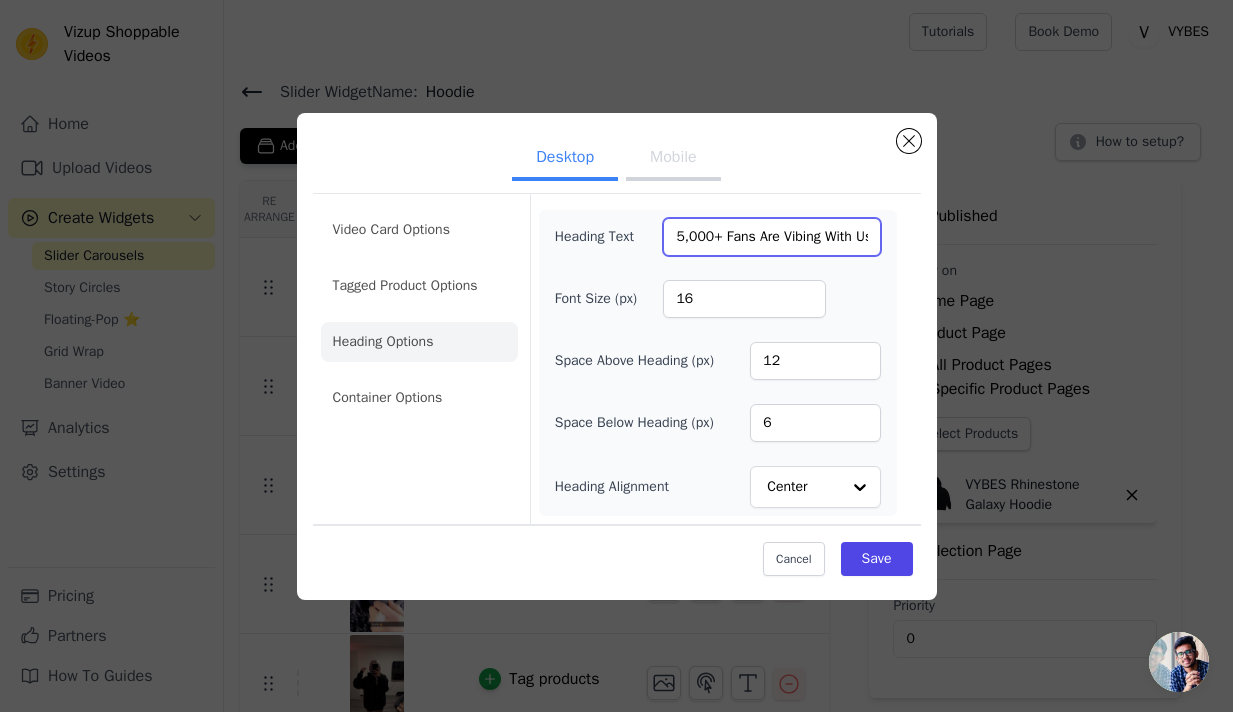 click on "5,000+ Fans Are Vibing With Us 💎" at bounding box center (771, 237) 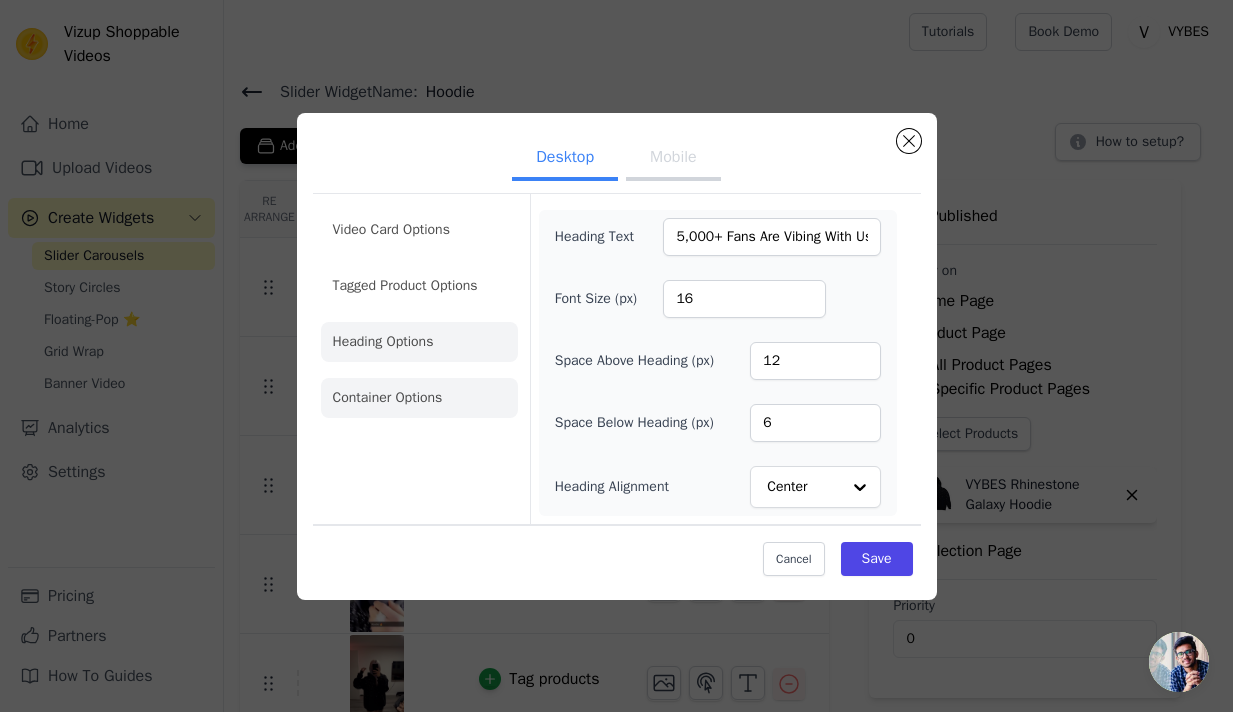 click on "Container Options" 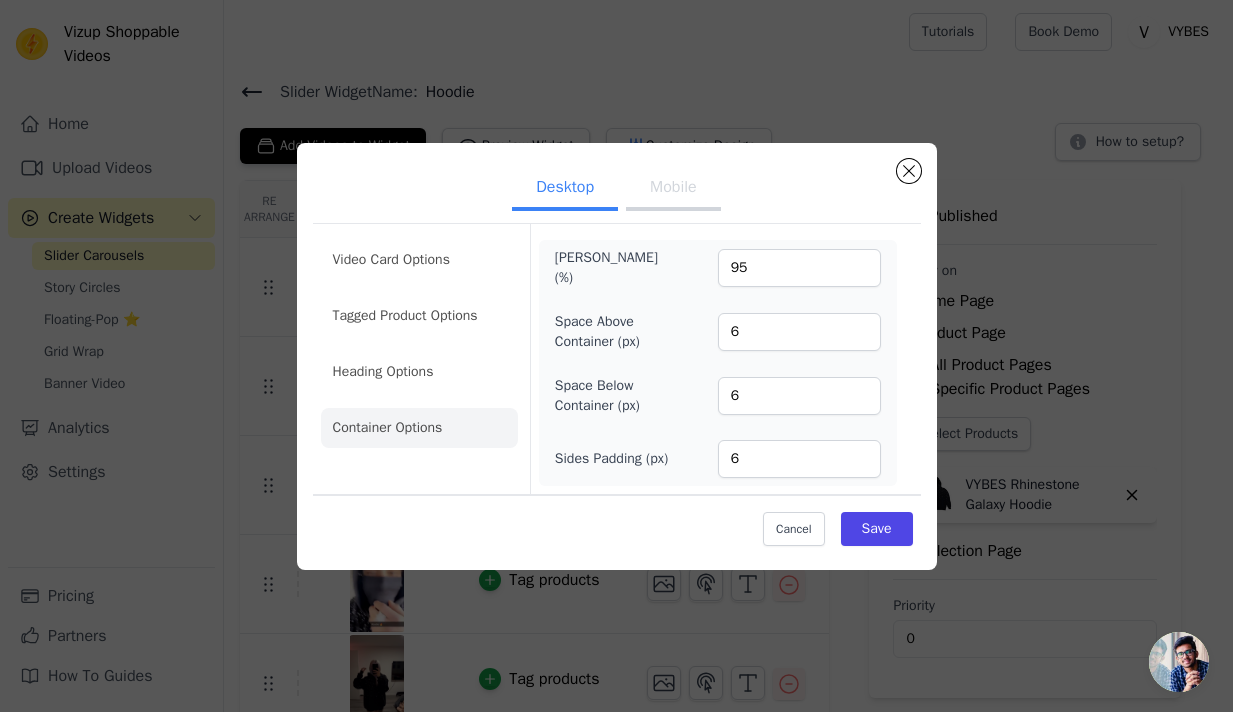 click on "Mobile" at bounding box center [673, 189] 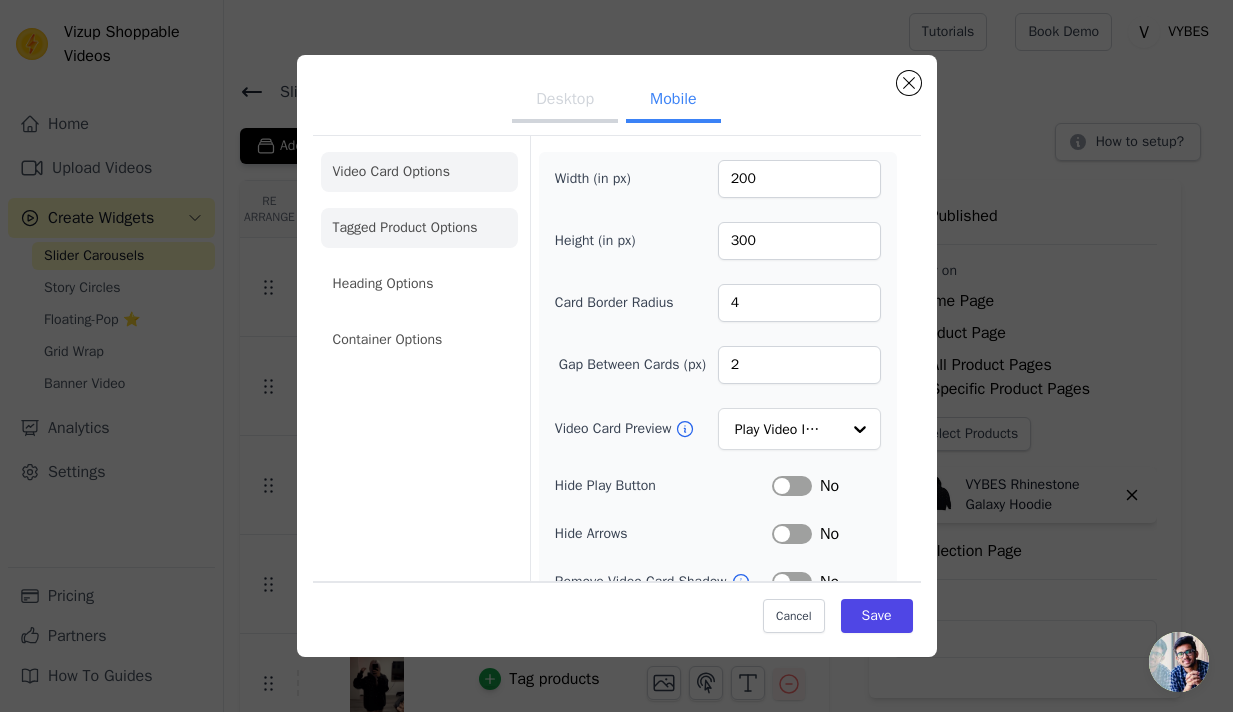 scroll, scrollTop: 0, scrollLeft: 0, axis: both 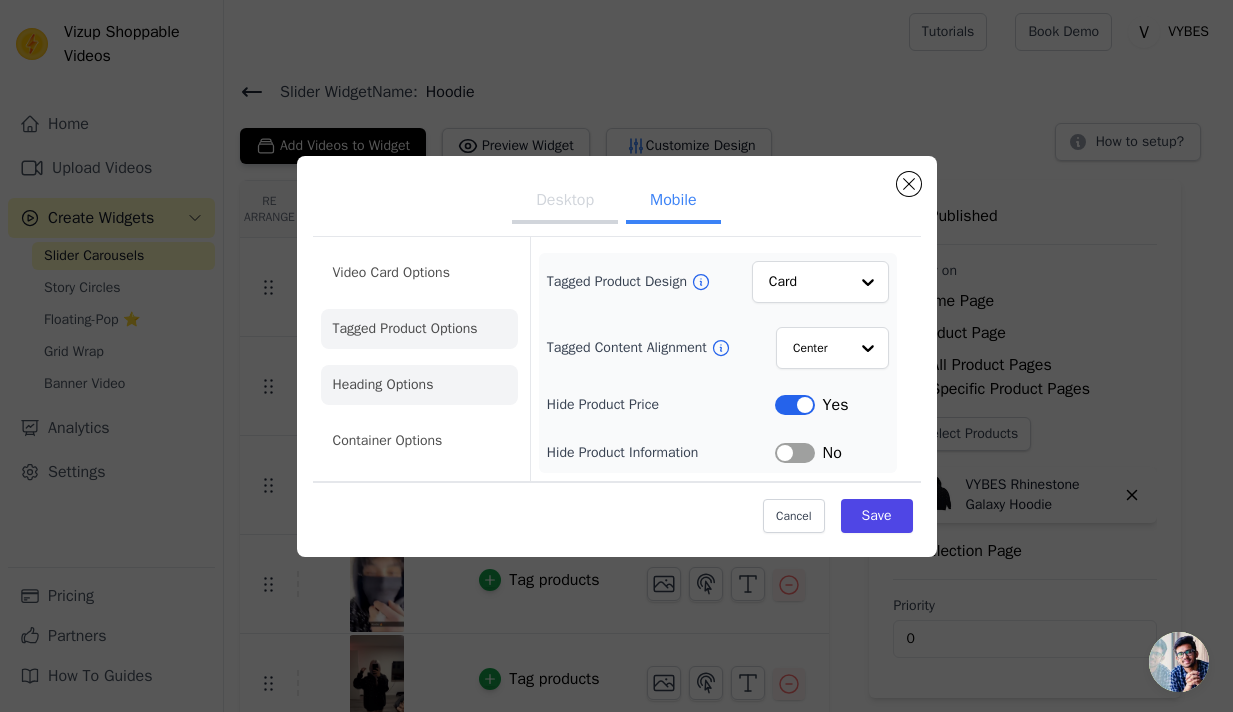 click on "Heading Options" 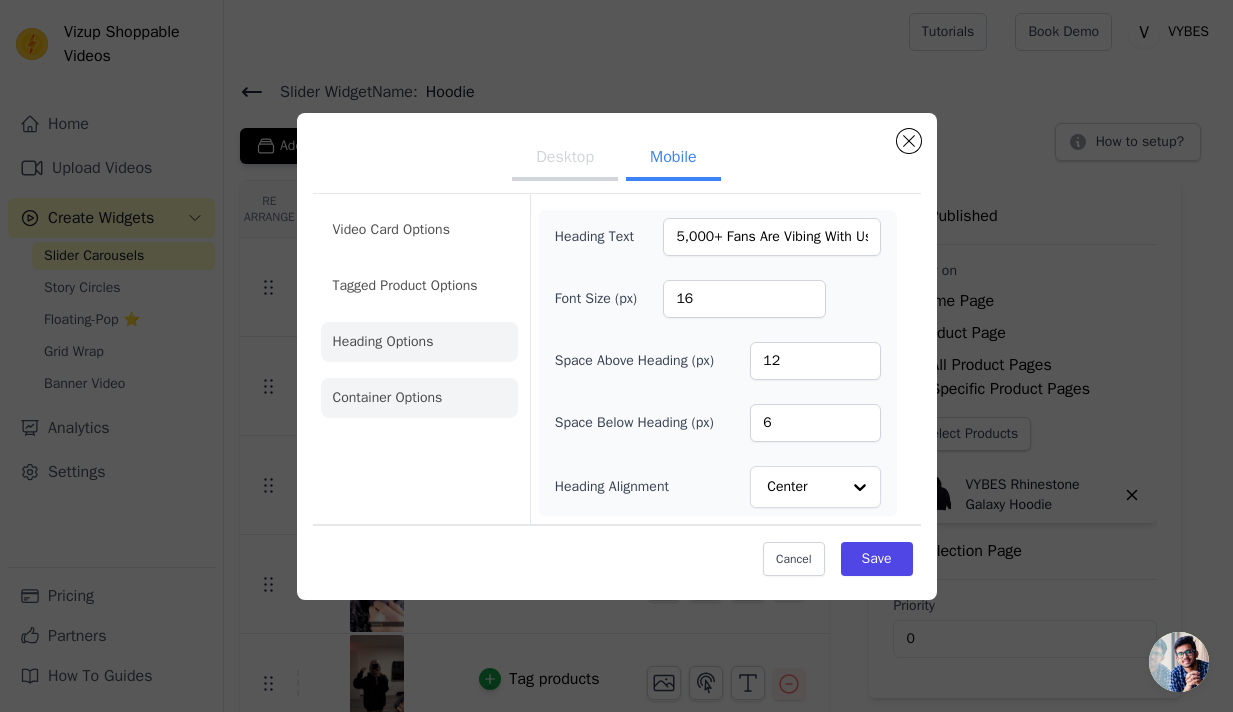 click on "Container Options" 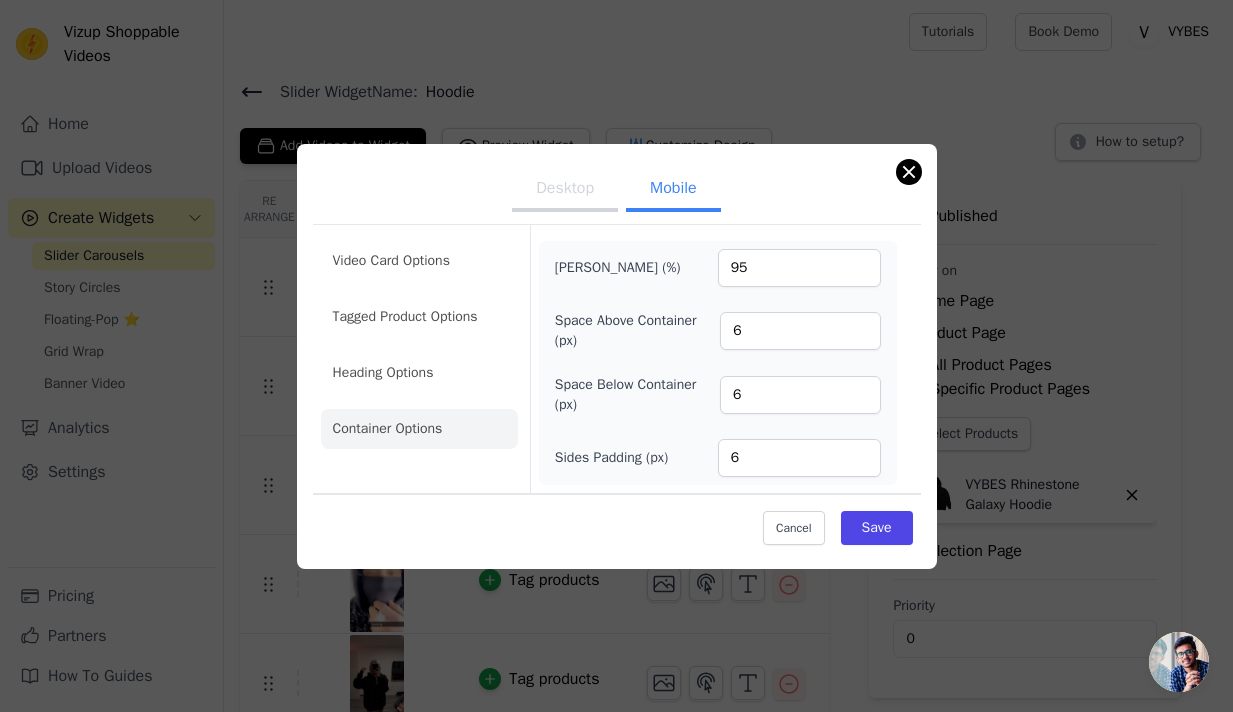 click at bounding box center [909, 172] 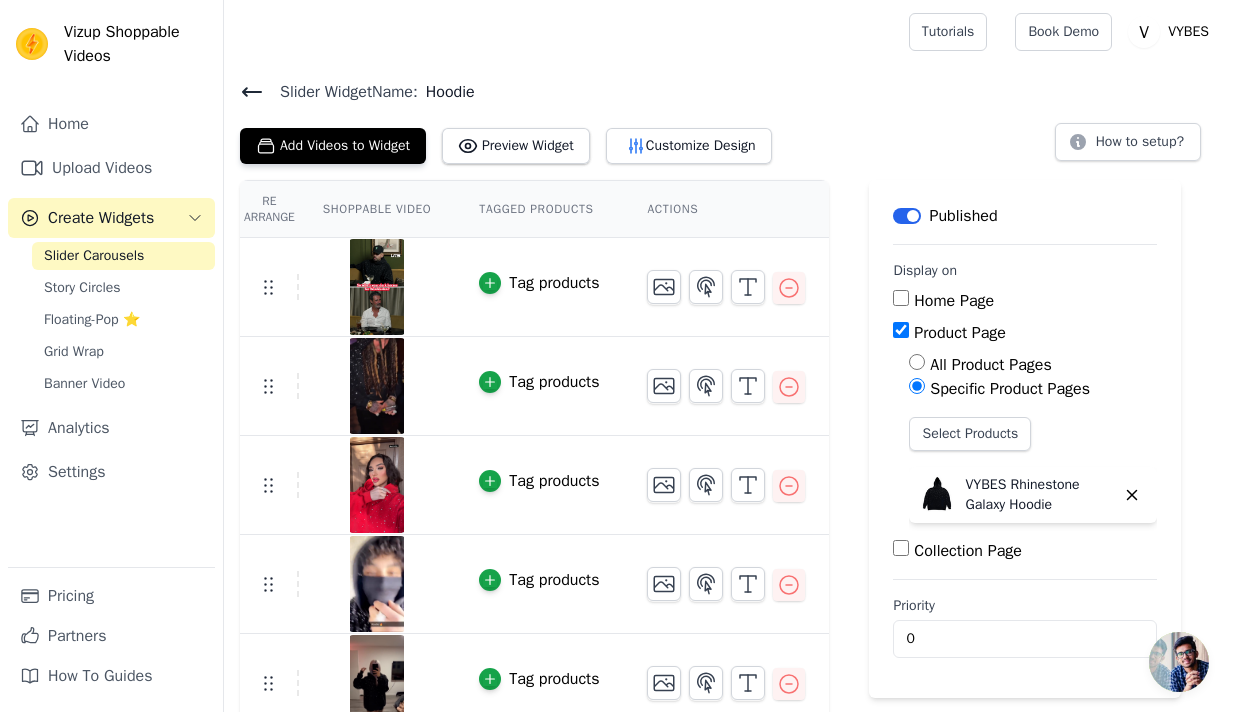 scroll, scrollTop: 0, scrollLeft: 0, axis: both 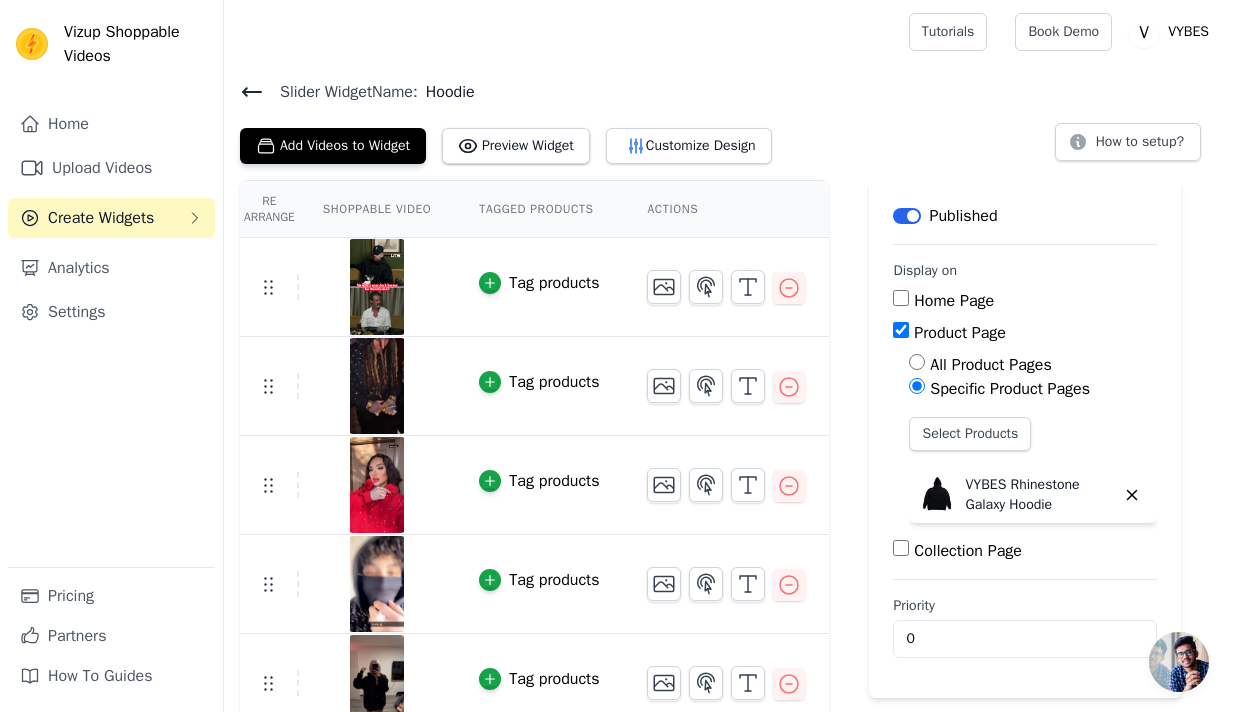 click on "Create Widgets" at bounding box center (101, 218) 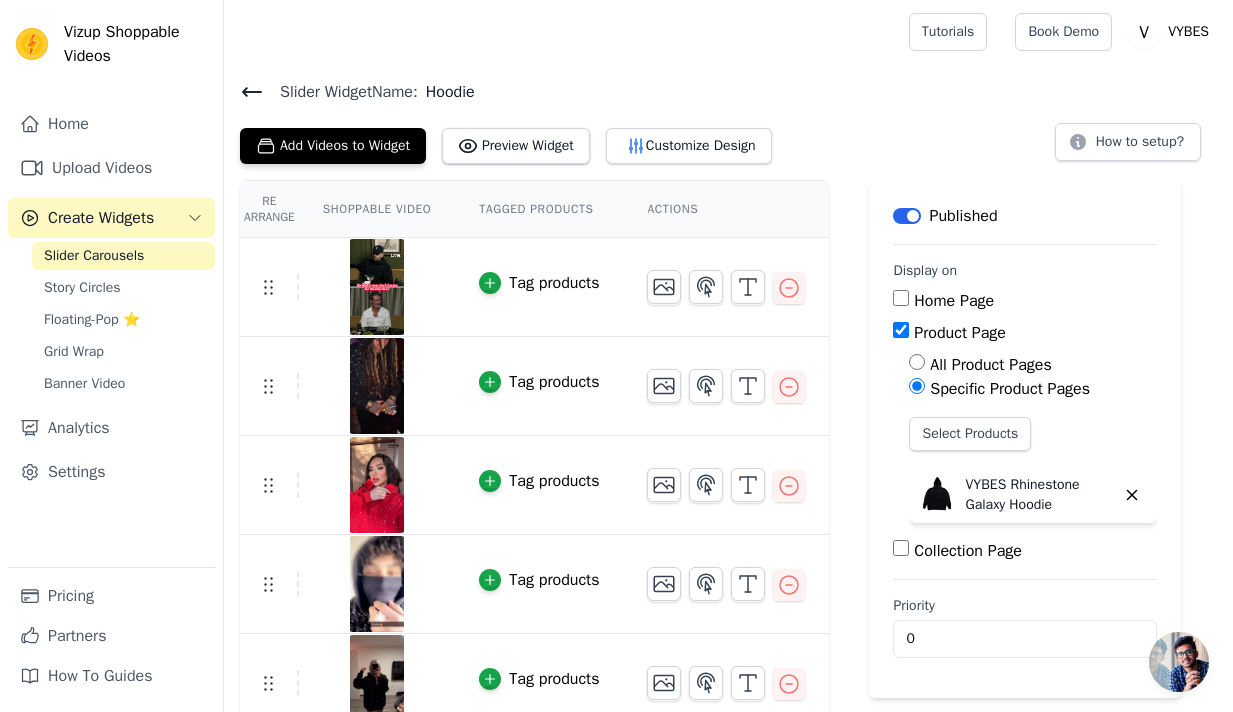 click on "Slider Carousels" at bounding box center [94, 256] 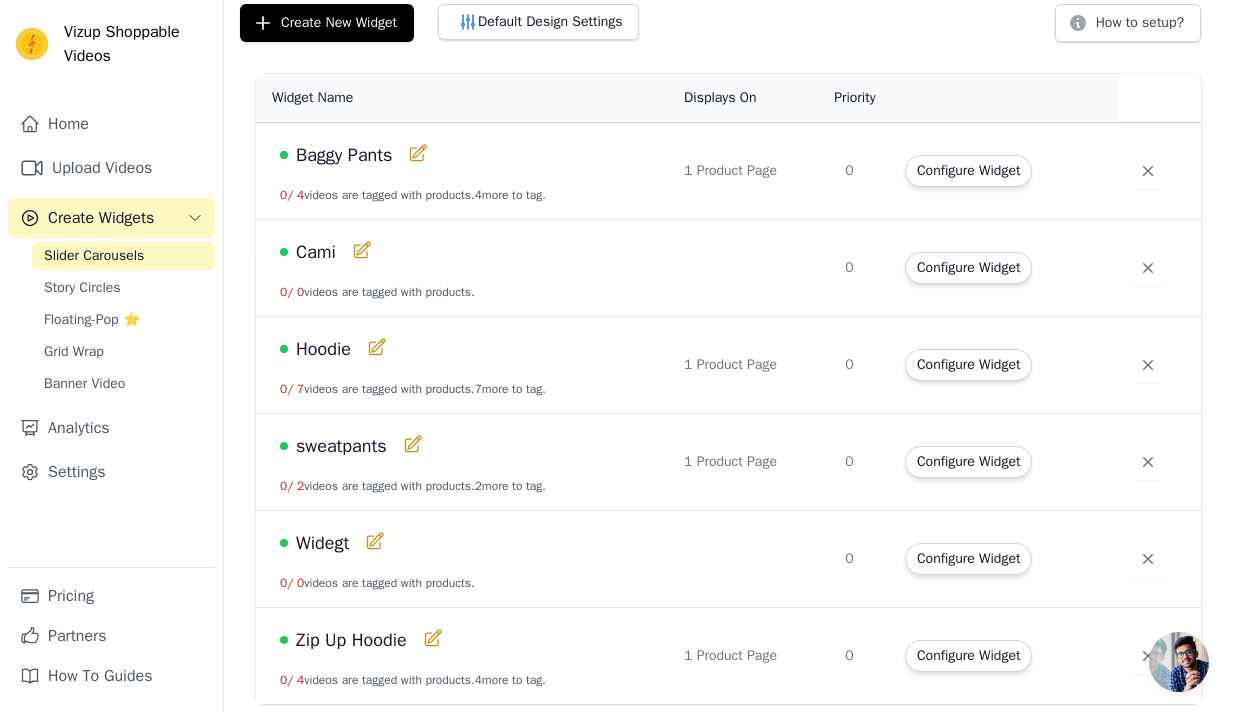 scroll, scrollTop: 124, scrollLeft: 0, axis: vertical 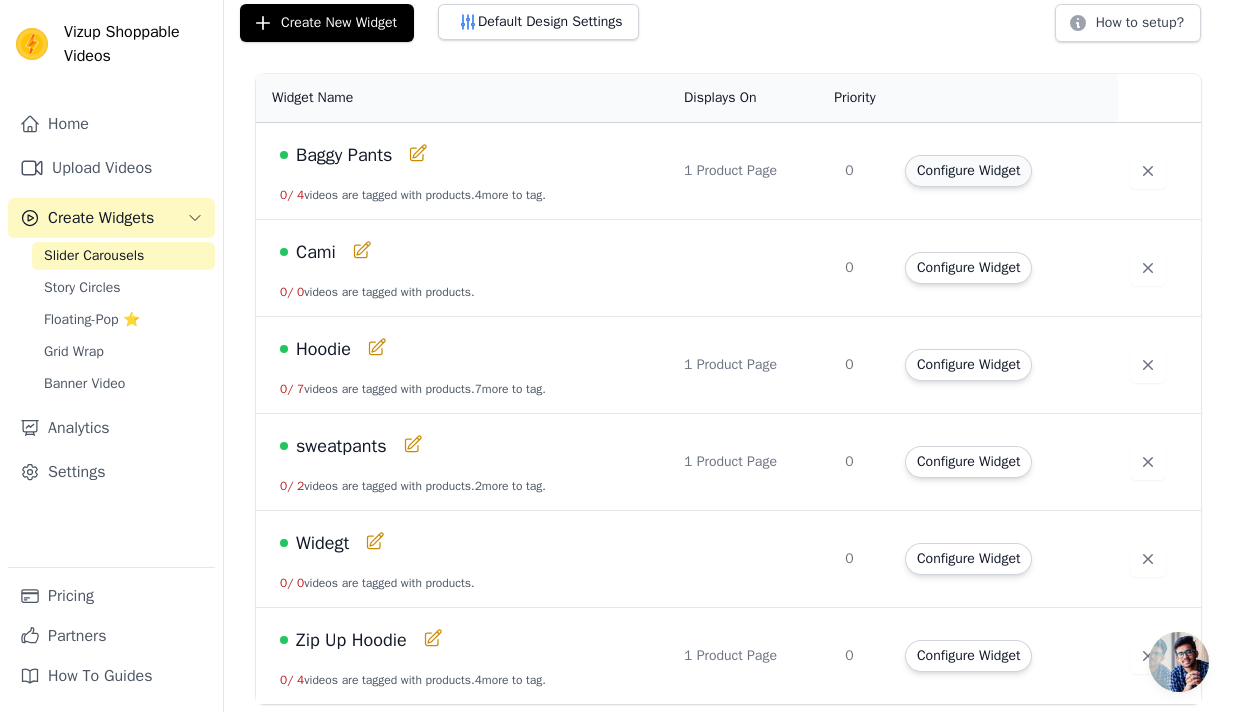 click on "Configure Widget" at bounding box center [968, 171] 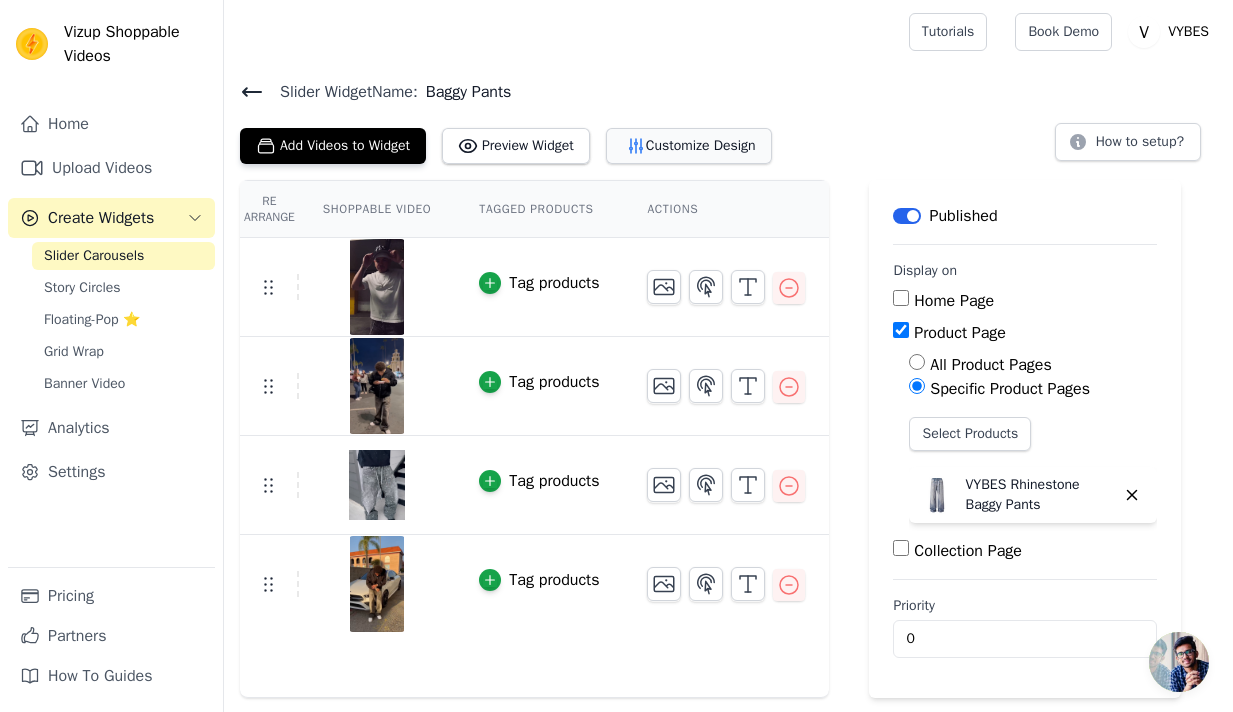 click on "Customize Design" at bounding box center [689, 146] 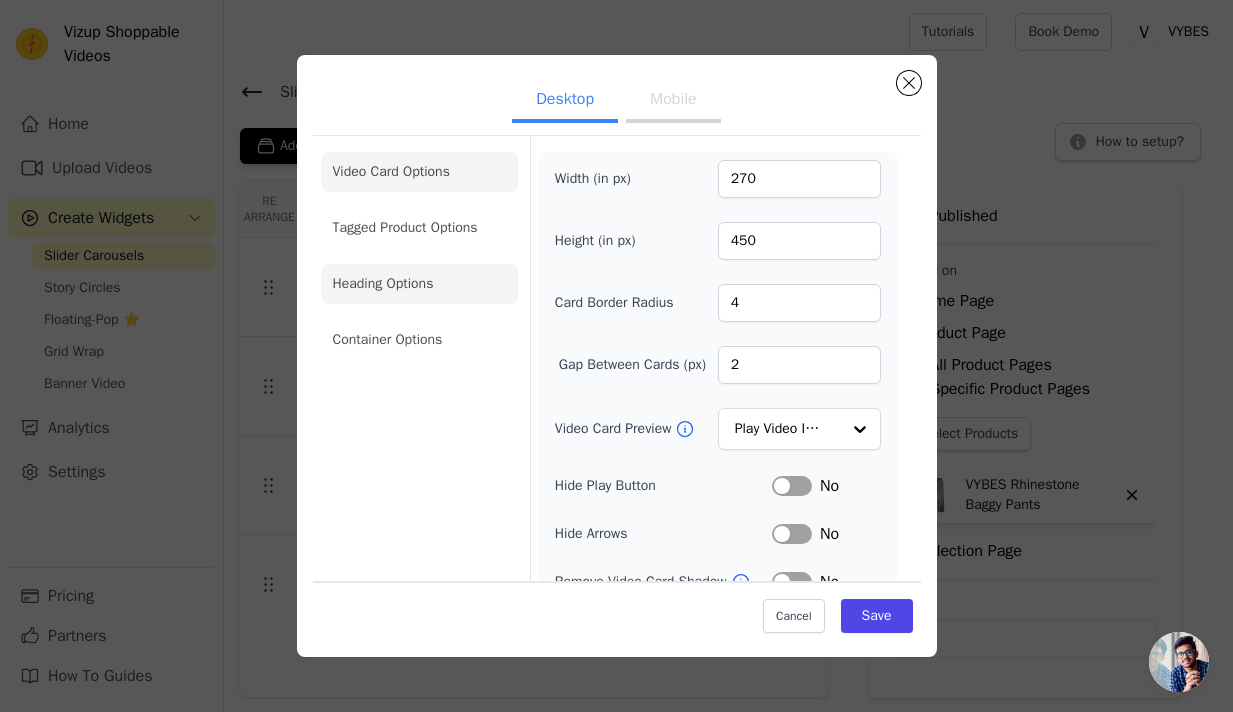 scroll, scrollTop: 0, scrollLeft: 0, axis: both 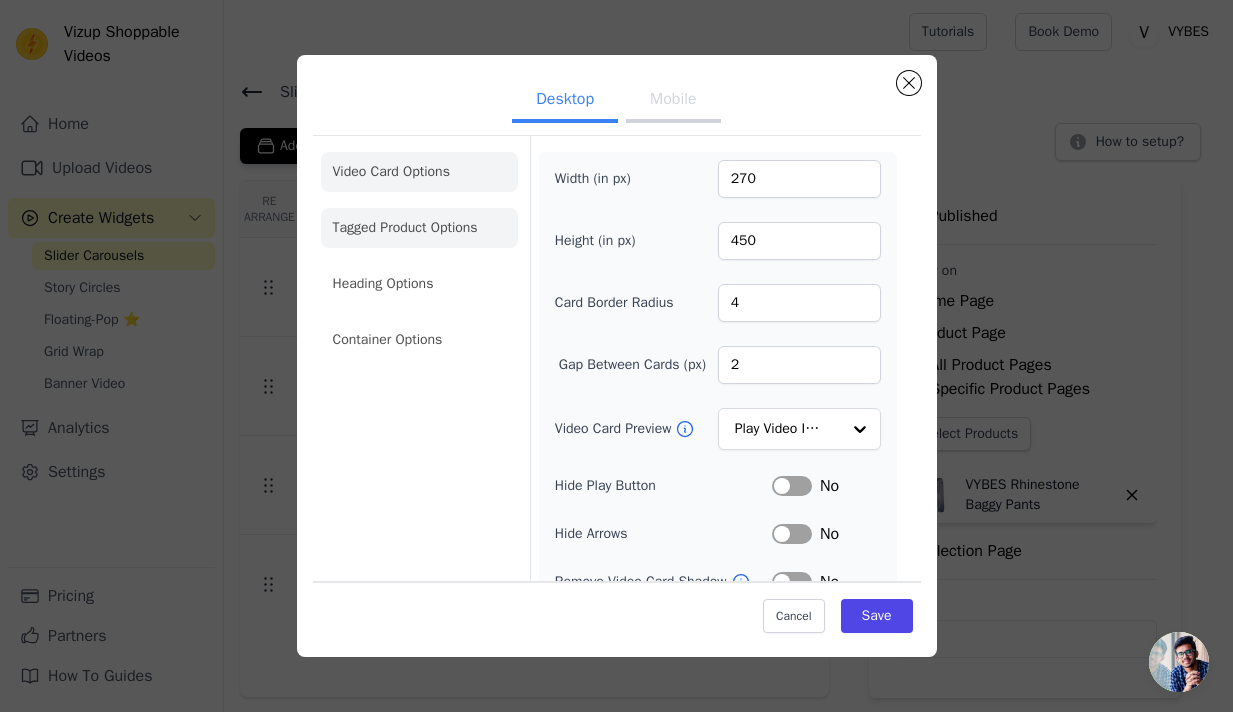 click on "Tagged Product Options" 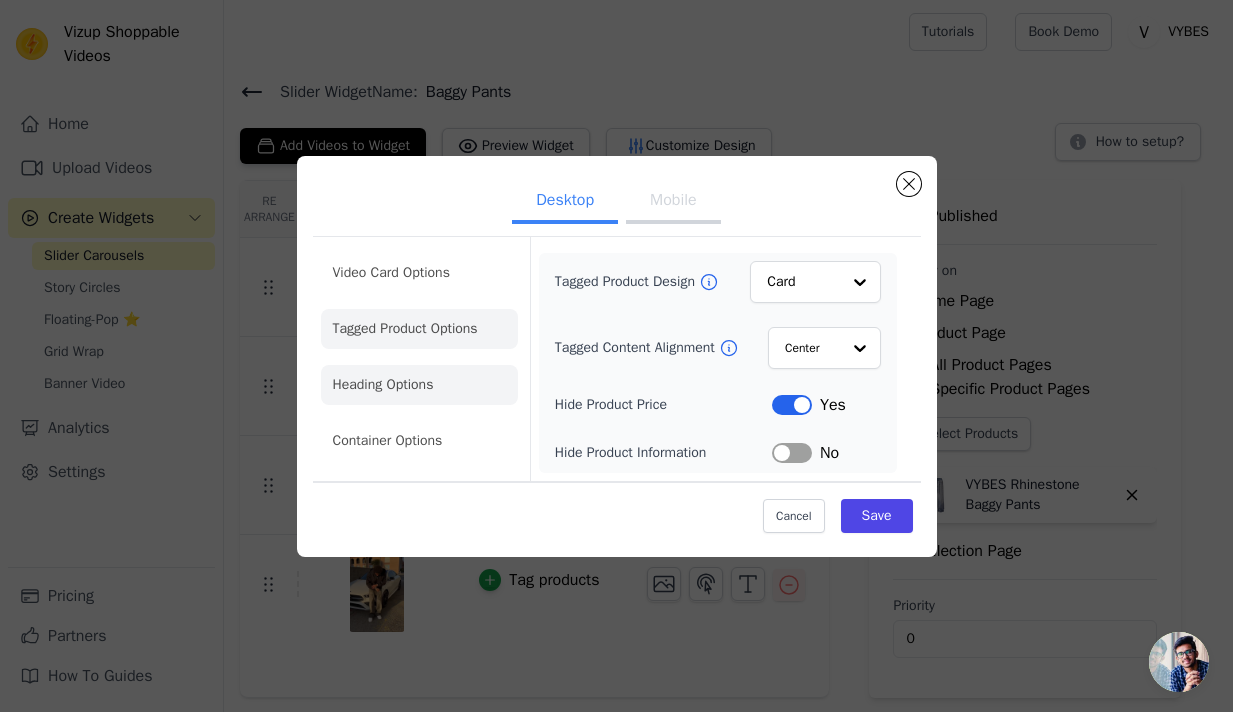 click on "Heading Options" 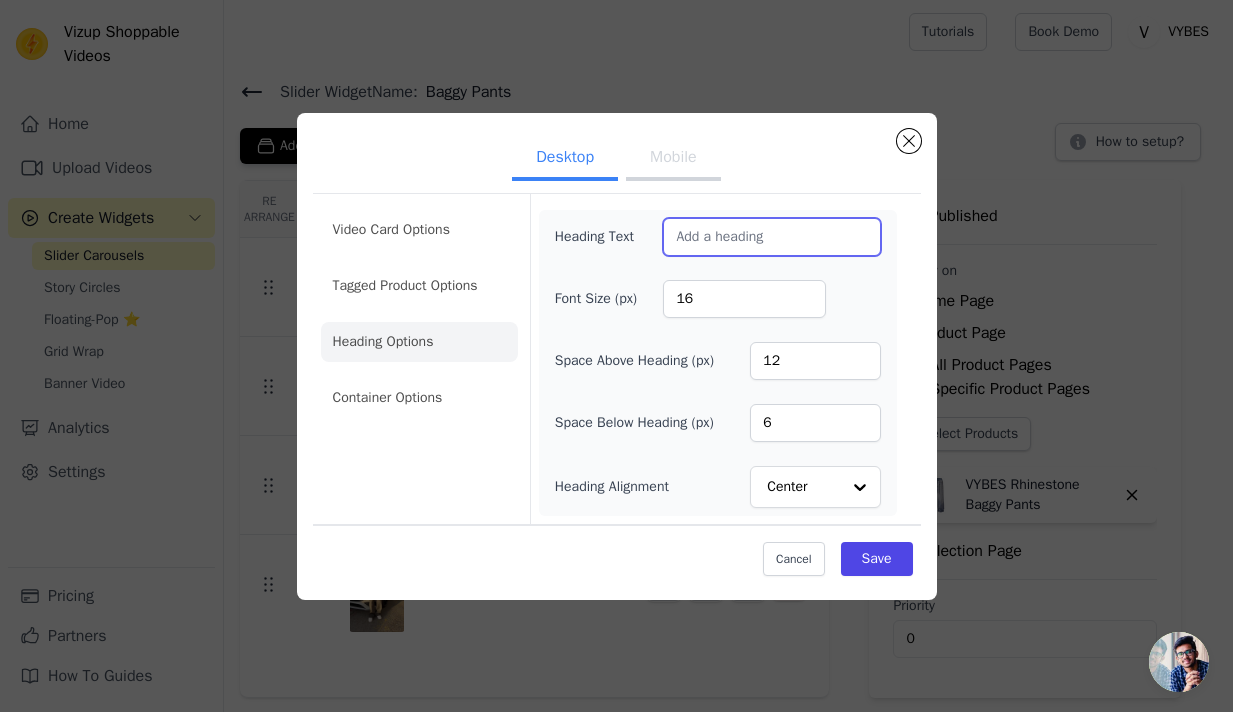 click on "Heading Text" at bounding box center [771, 237] 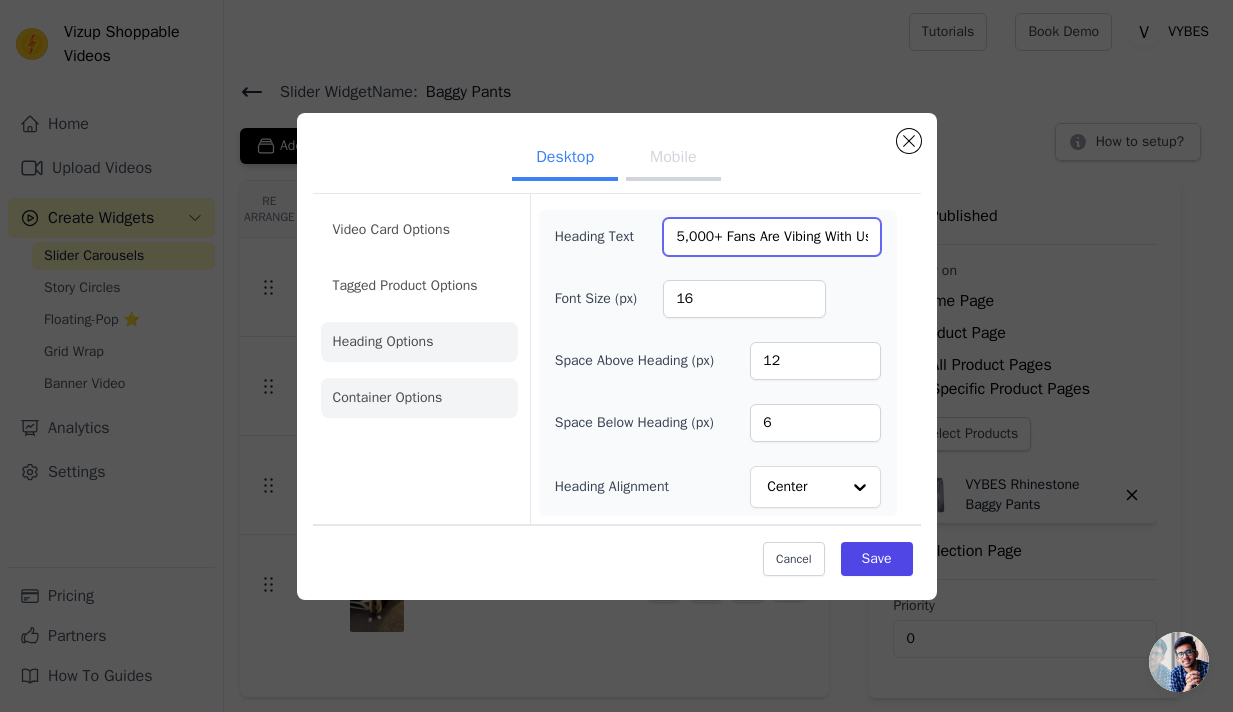 type on "5,000+ Fans Are Vibing With Us 💎" 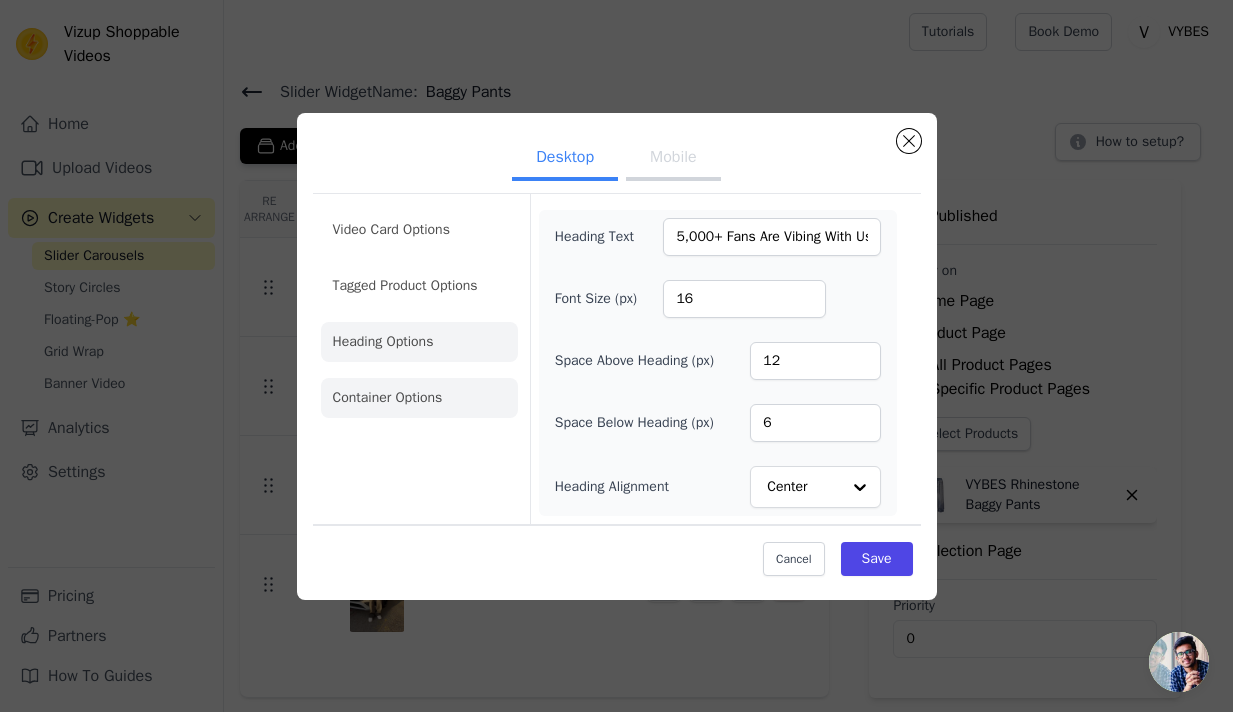 click on "Container Options" 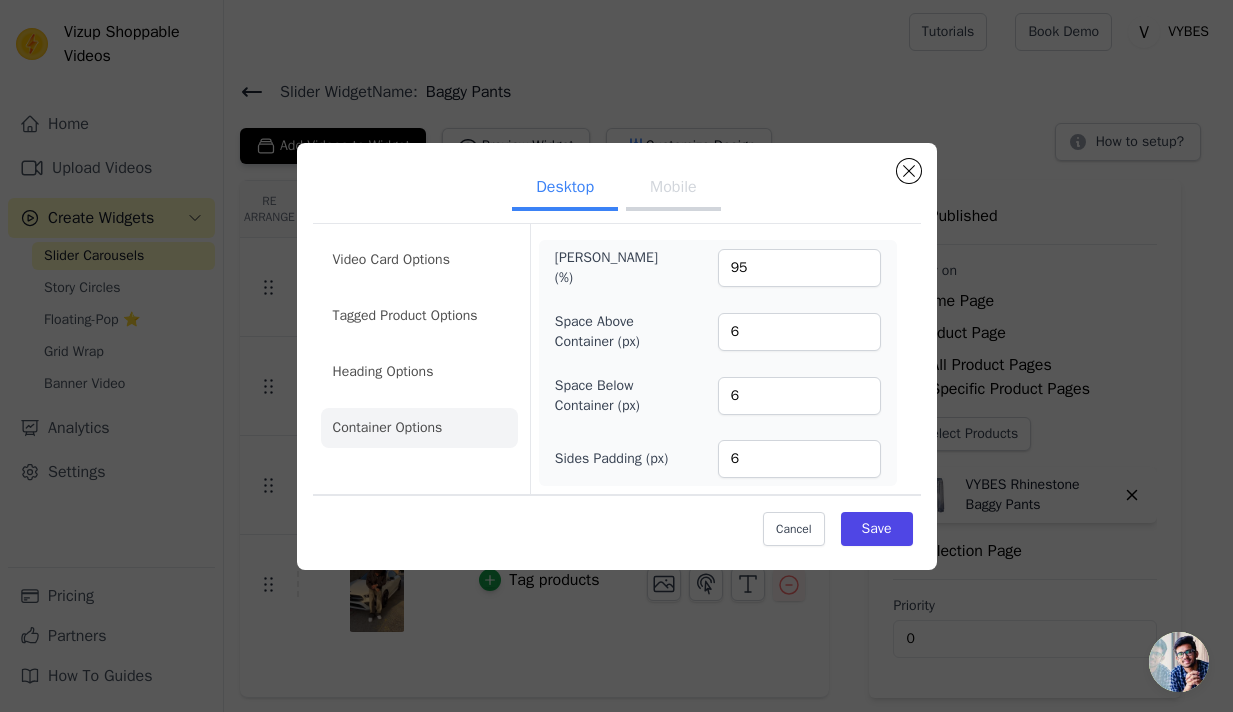 click on "Mobile" at bounding box center [673, 189] 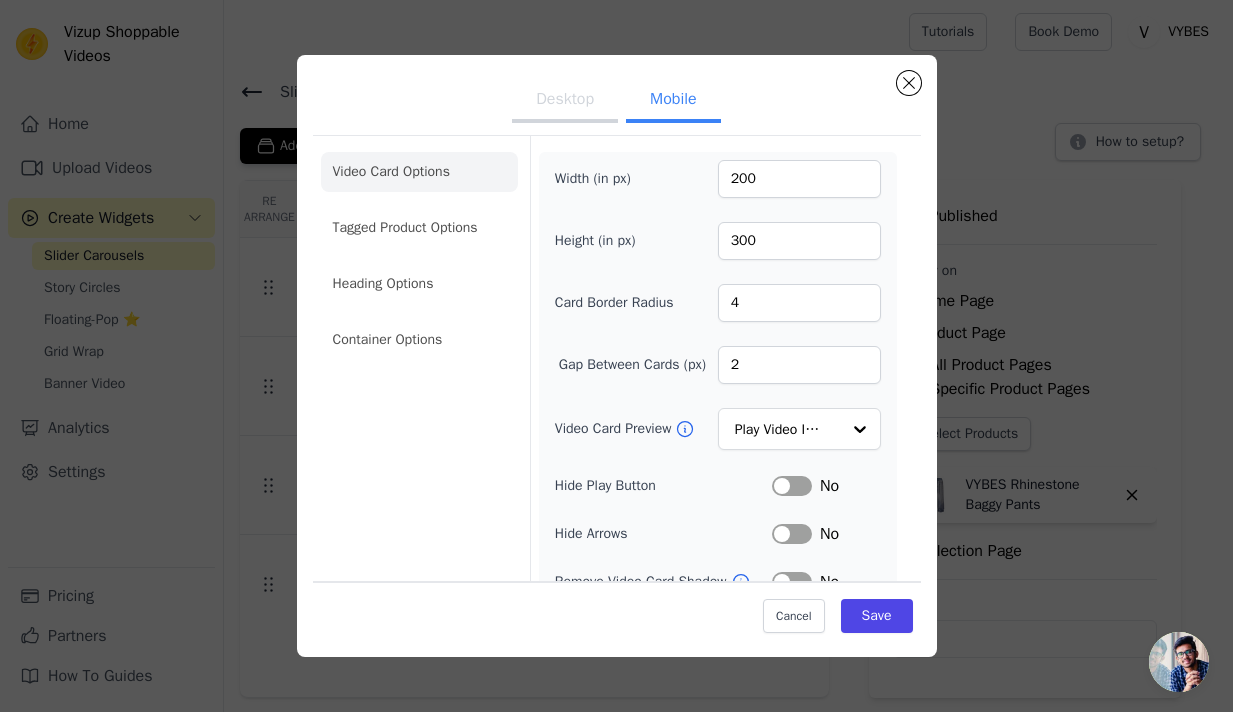 click on "Desktop" at bounding box center (565, 101) 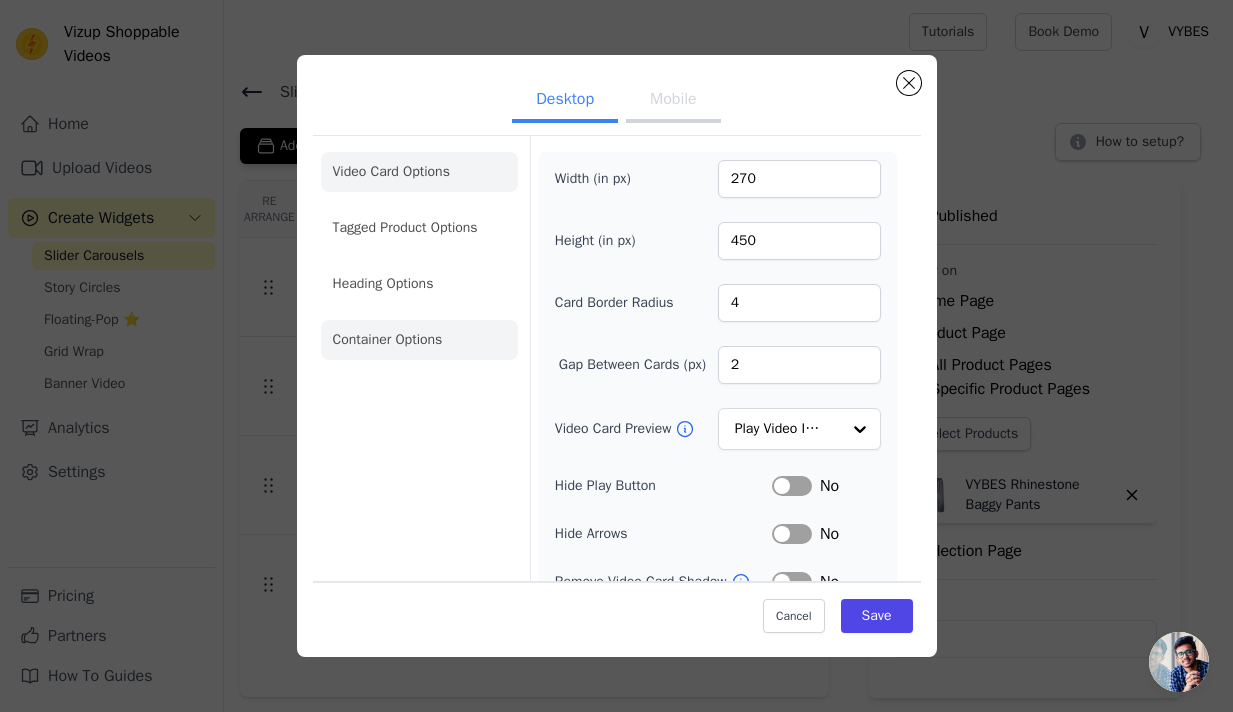 click on "Container Options" 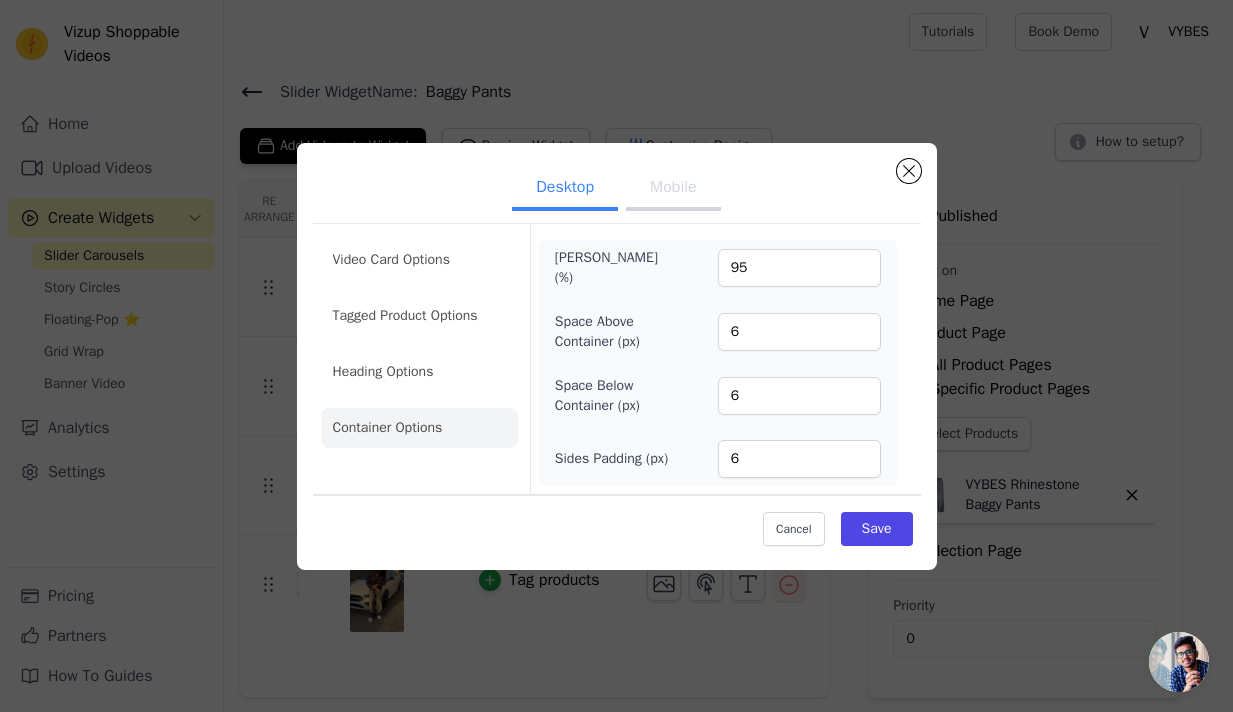 click on "Mobile" at bounding box center (673, 189) 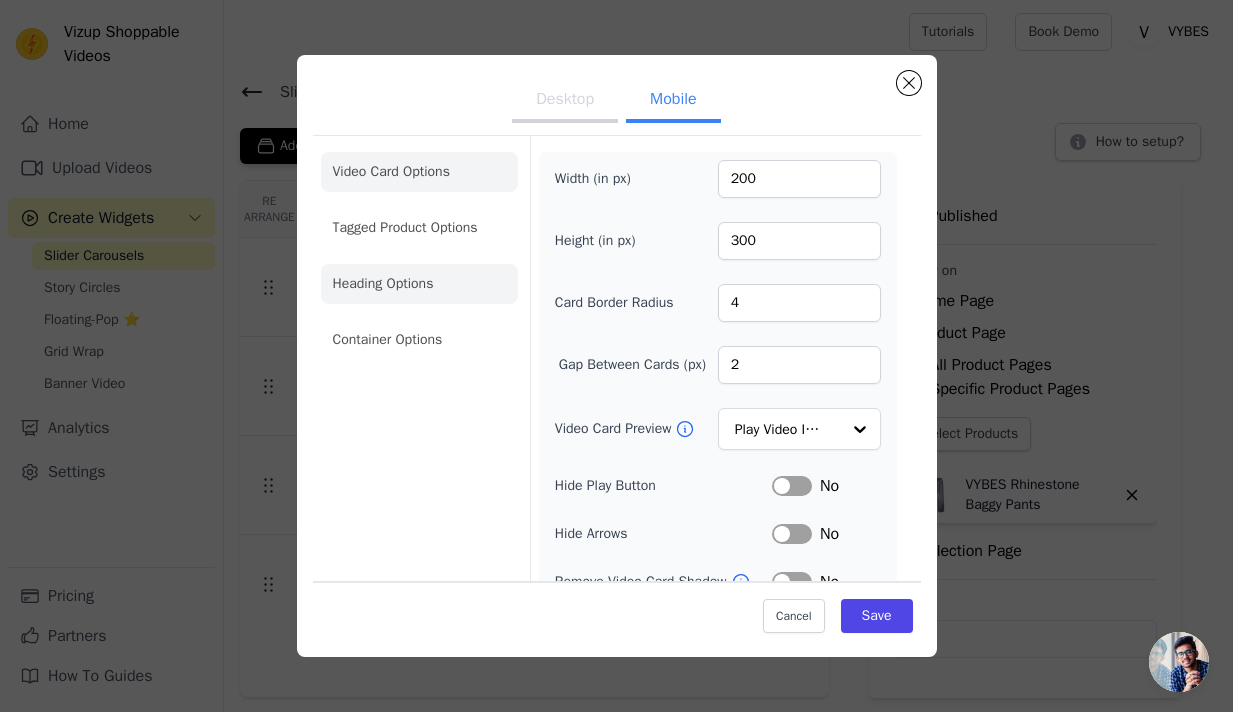 scroll, scrollTop: 0, scrollLeft: 0, axis: both 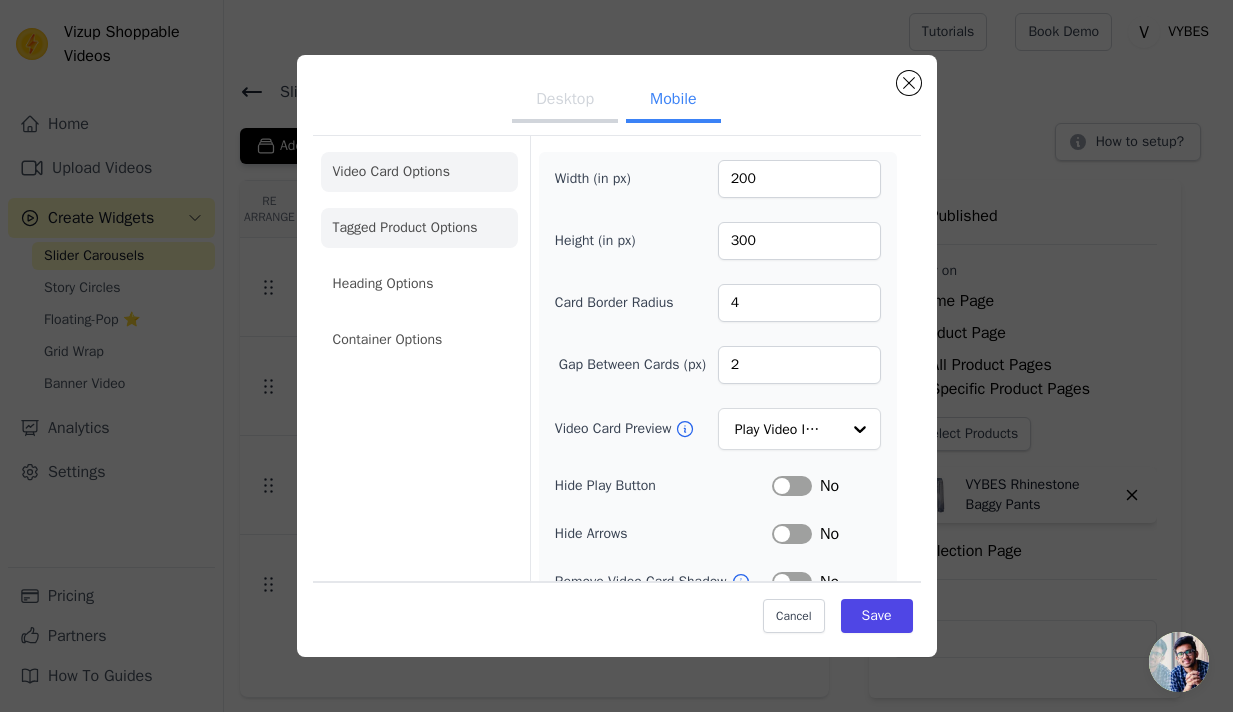 click on "Tagged Product Options" 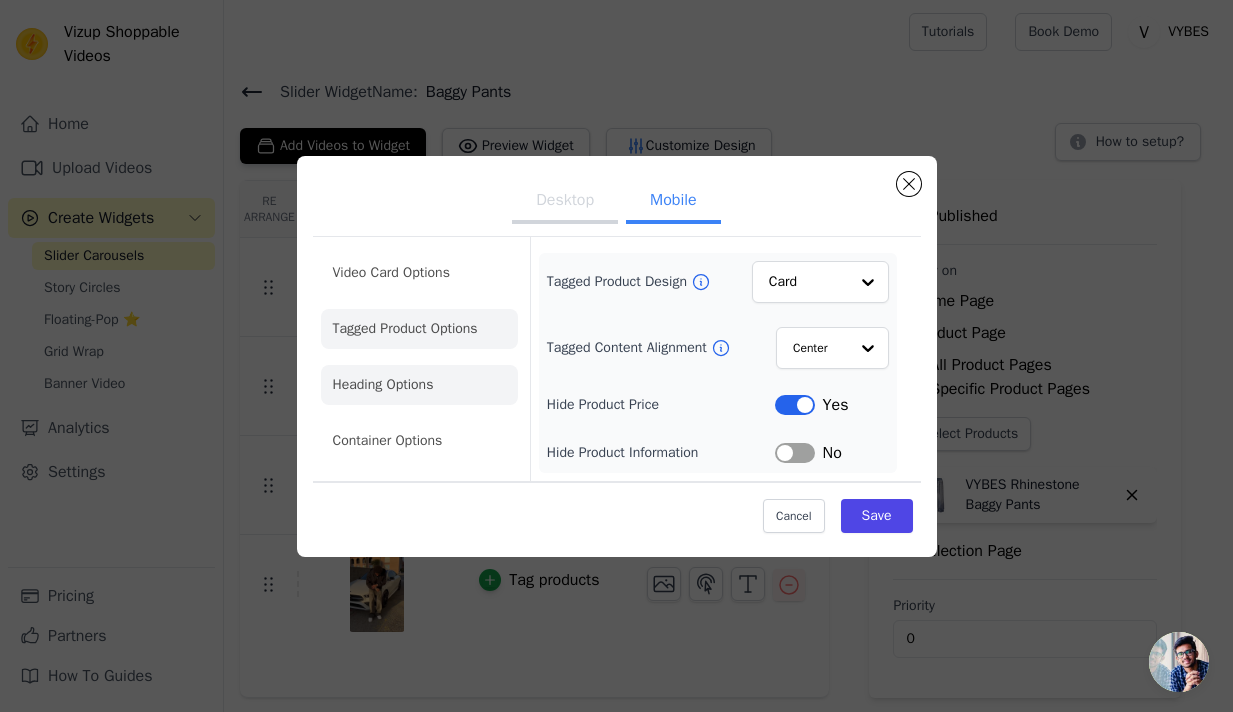 click on "Heading Options" 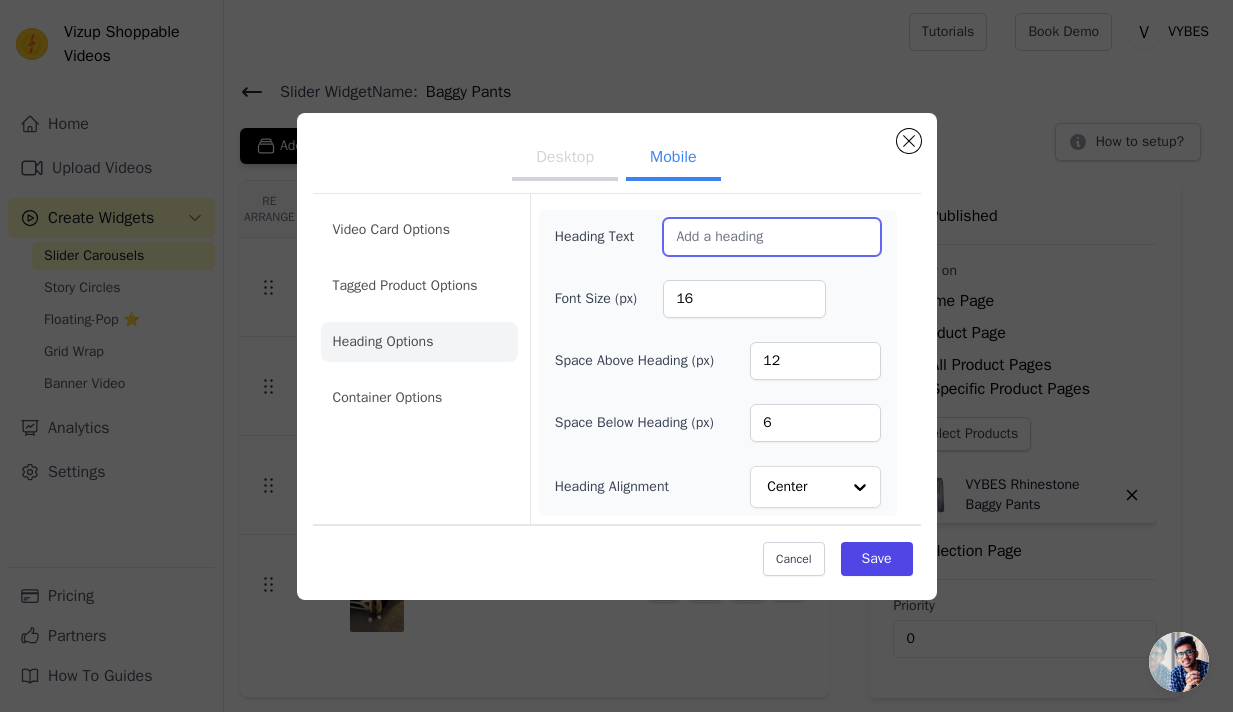 click on "Heading Text" at bounding box center (771, 237) 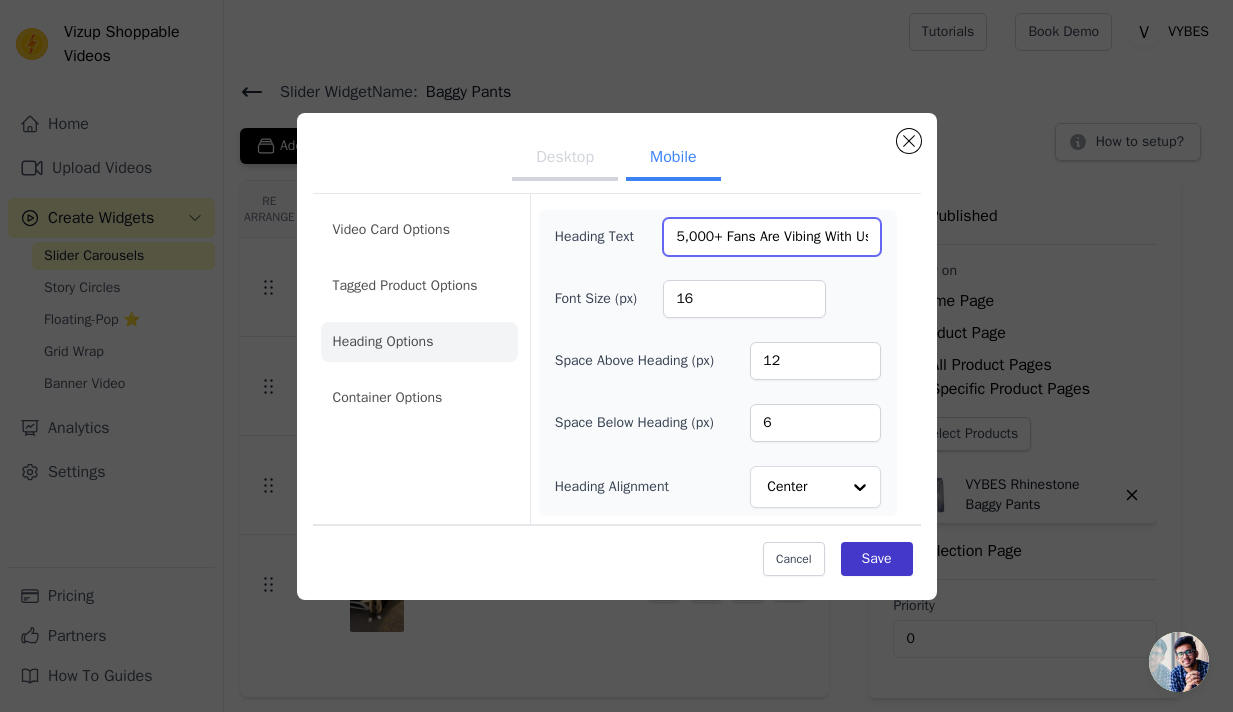 type on "5,000+ Fans Are Vibing With Us 💎" 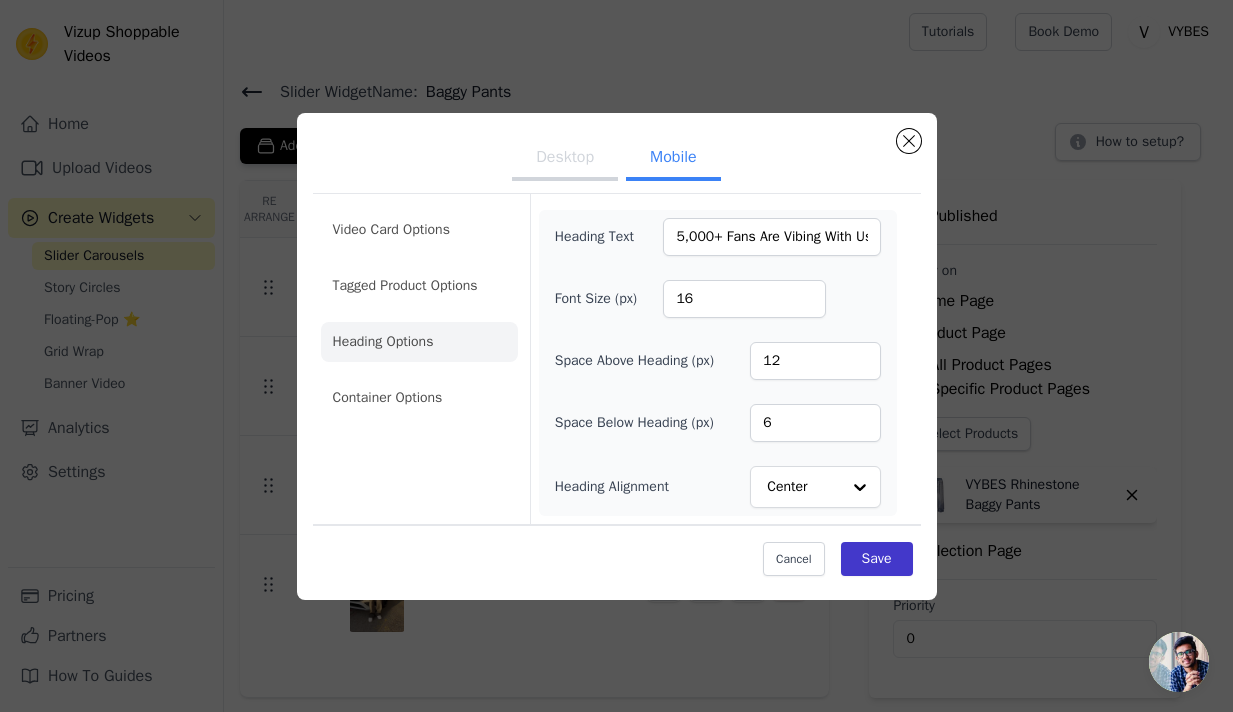 click on "Save" at bounding box center [877, 559] 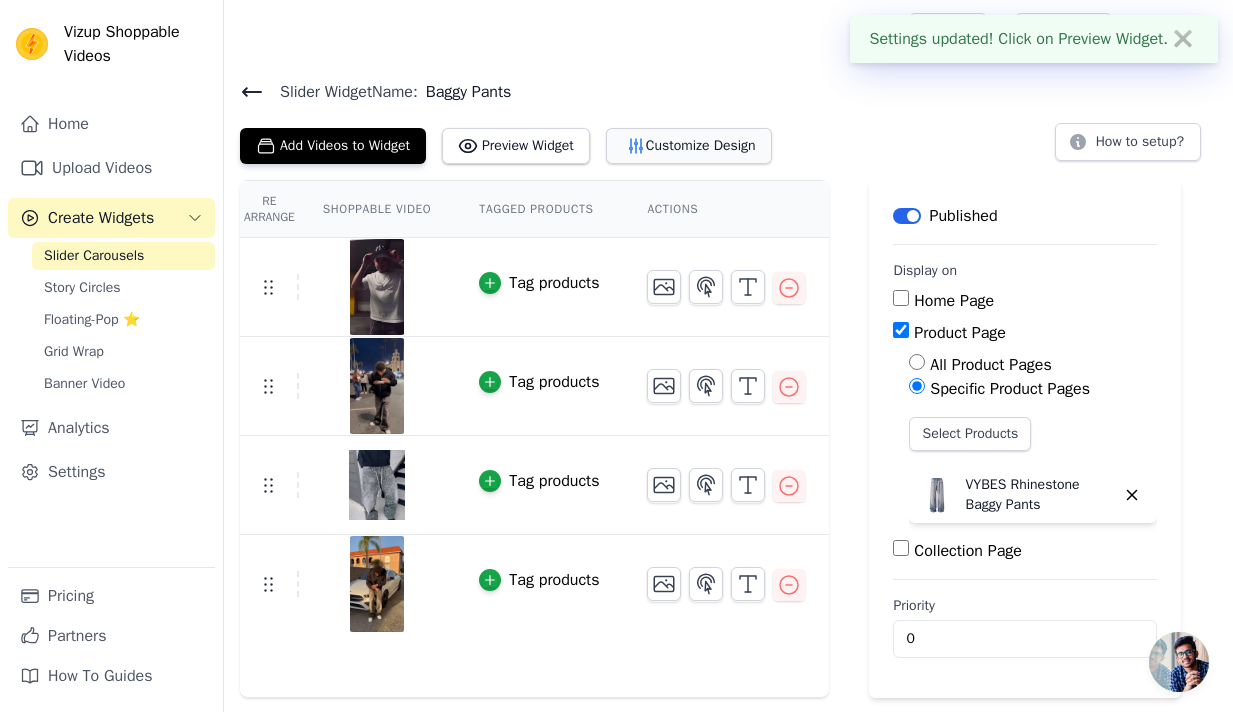 click on "Customize Design" at bounding box center (689, 146) 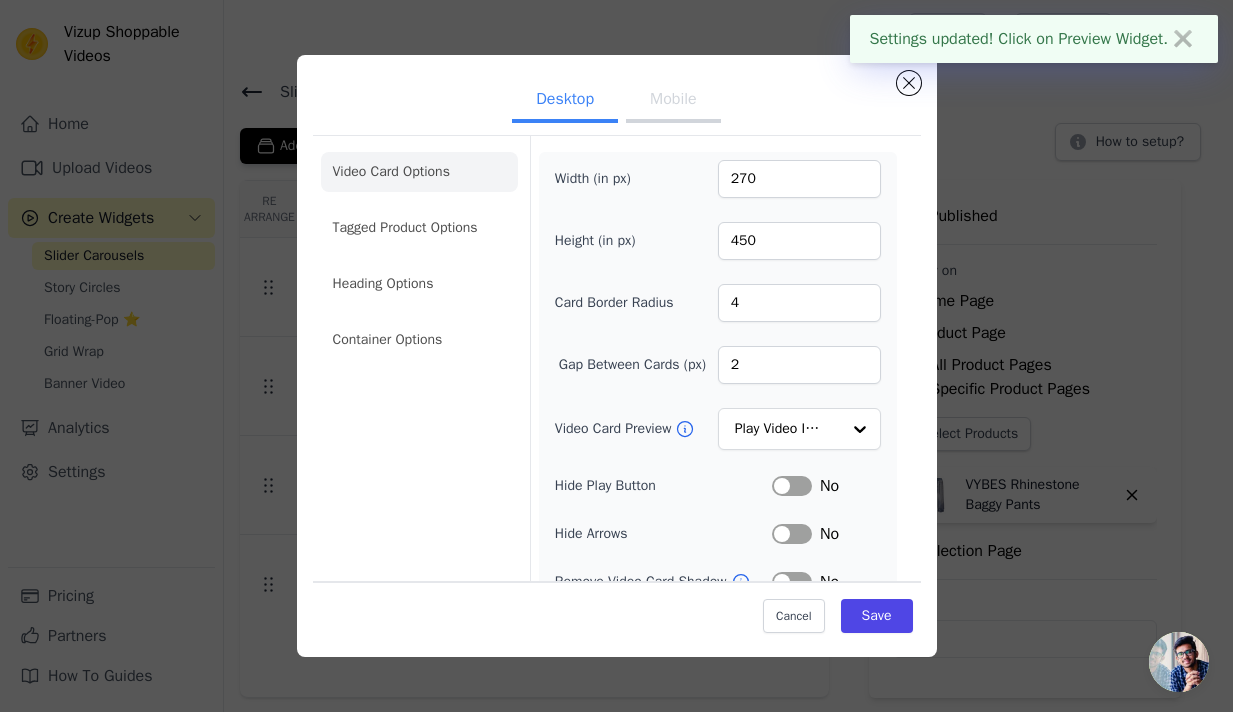 click on "Mobile" at bounding box center [673, 101] 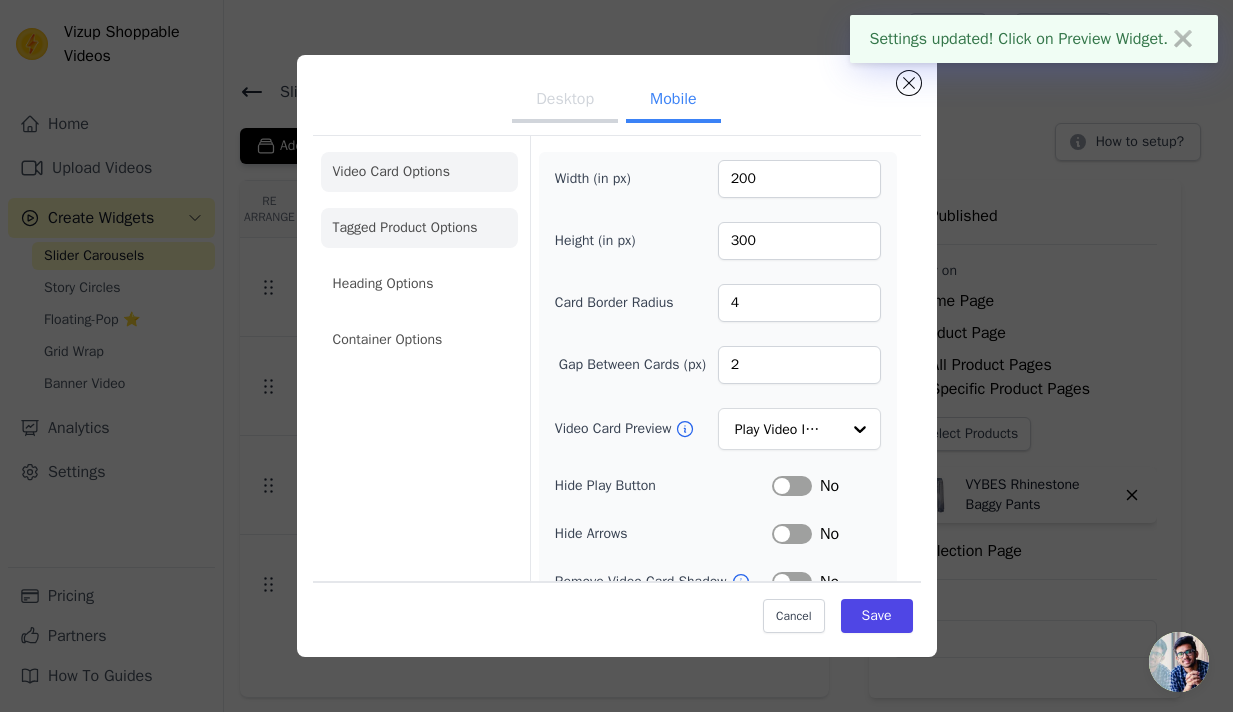 click on "Tagged Product Options" 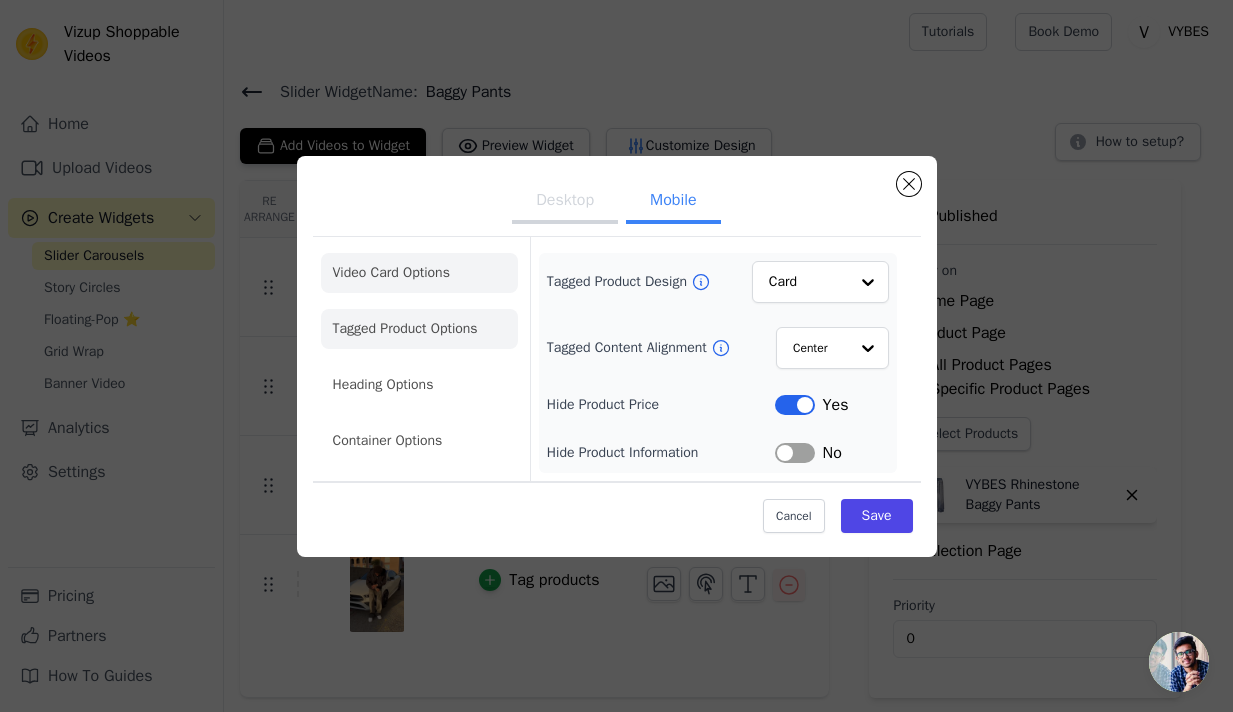 click on "Video Card Options" 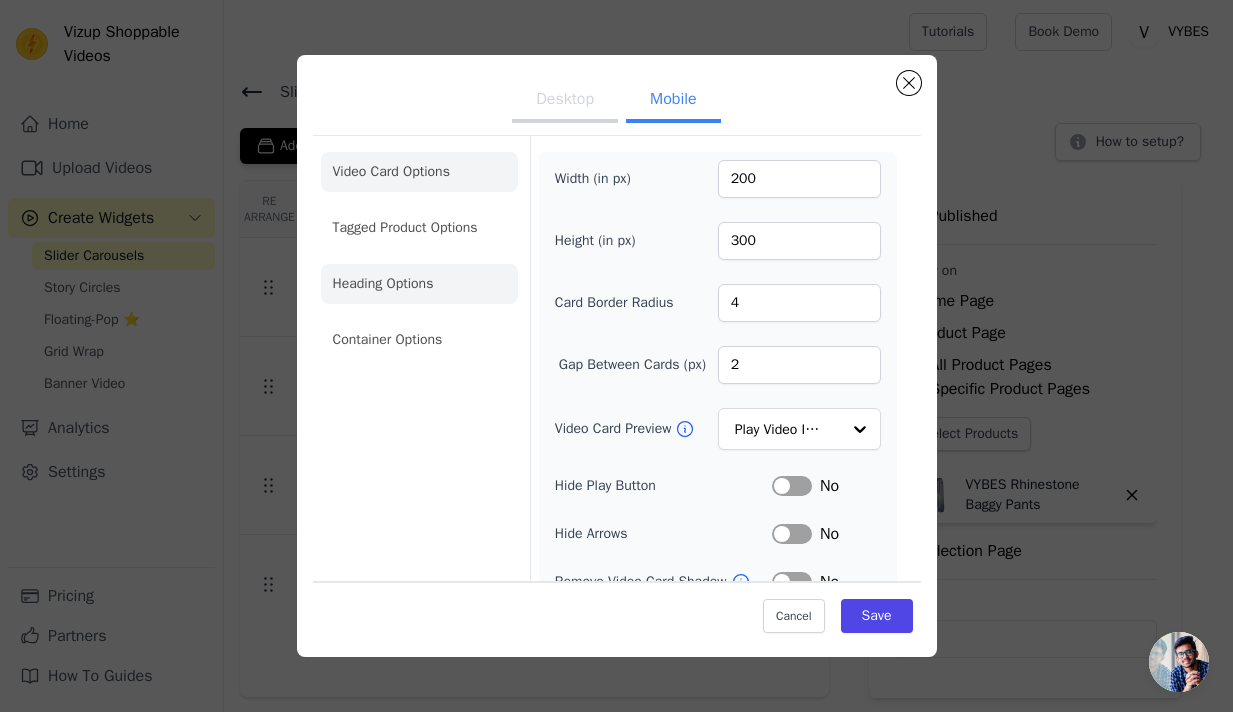 click on "Heading Options" 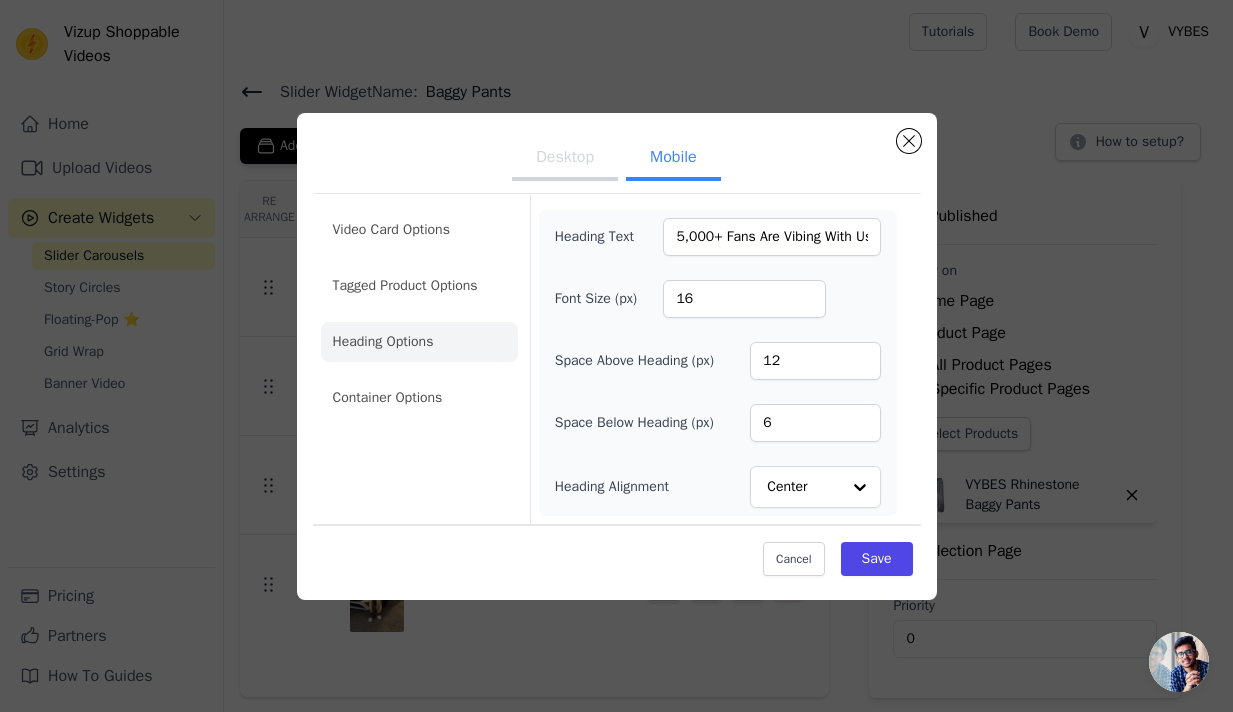 click on "Container Options" 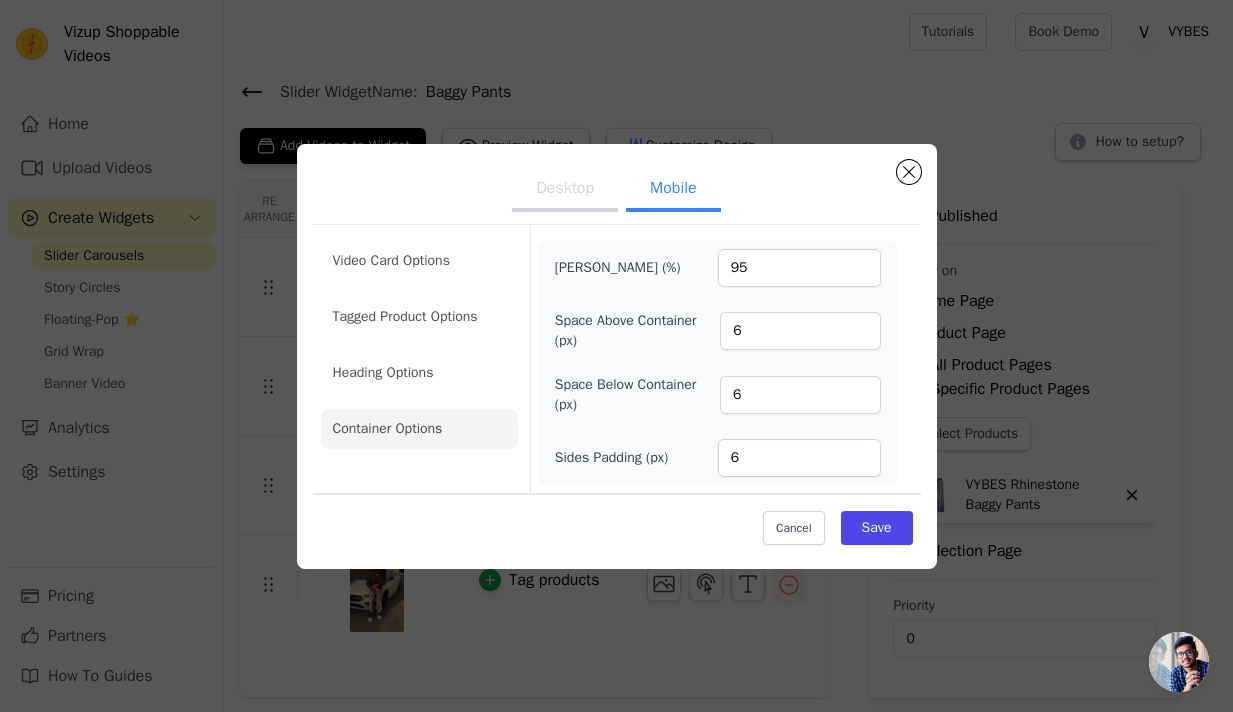 click on "Desktop Mobile" at bounding box center [617, 190] 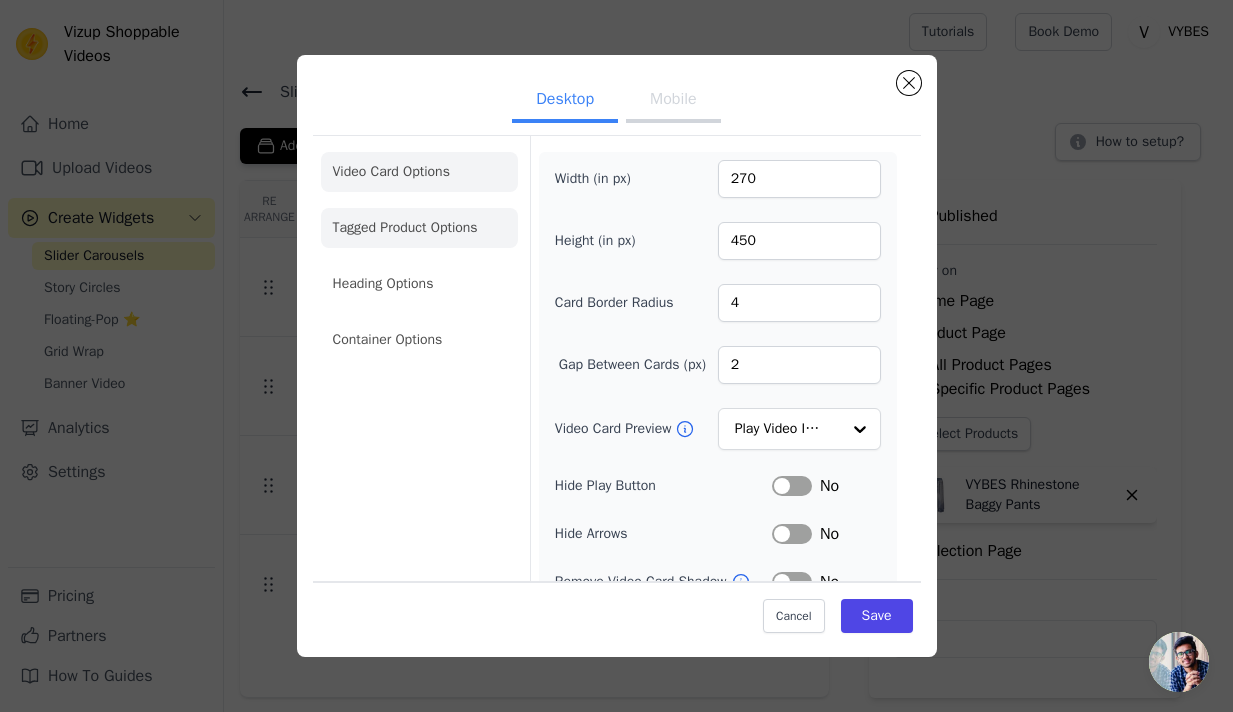 click on "Tagged Product Options" 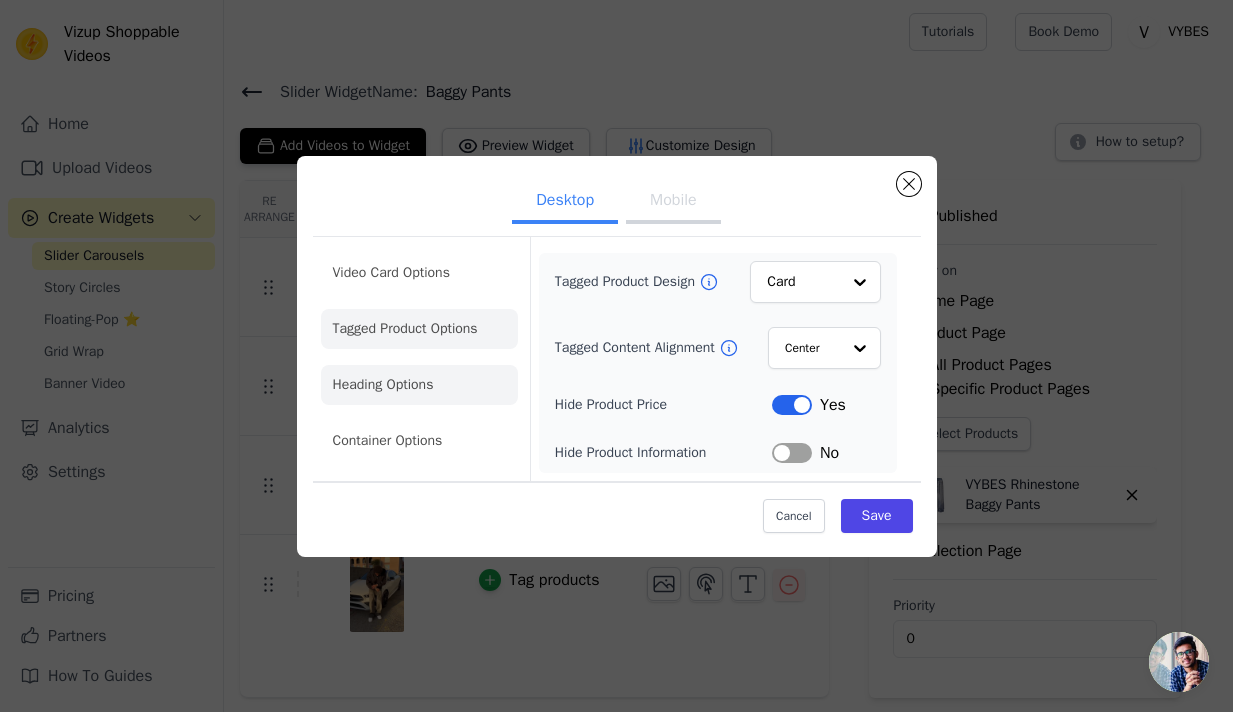 click on "Heading Options" 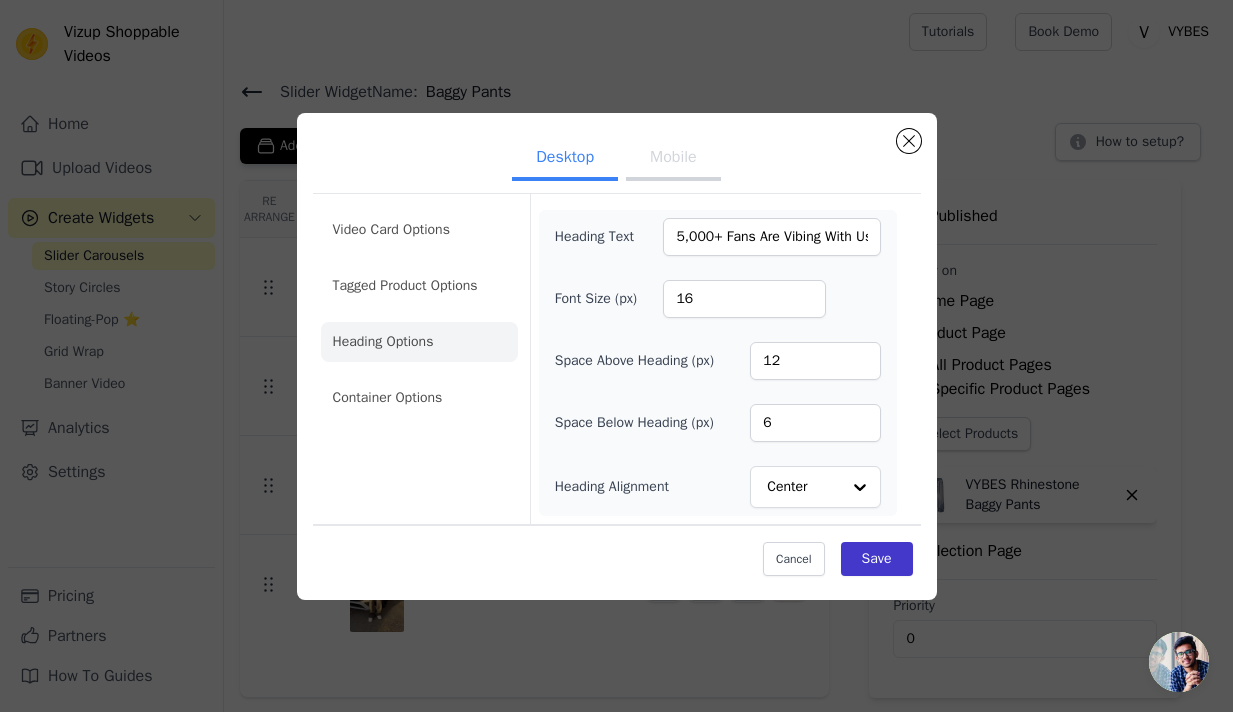 click on "Save" at bounding box center [877, 559] 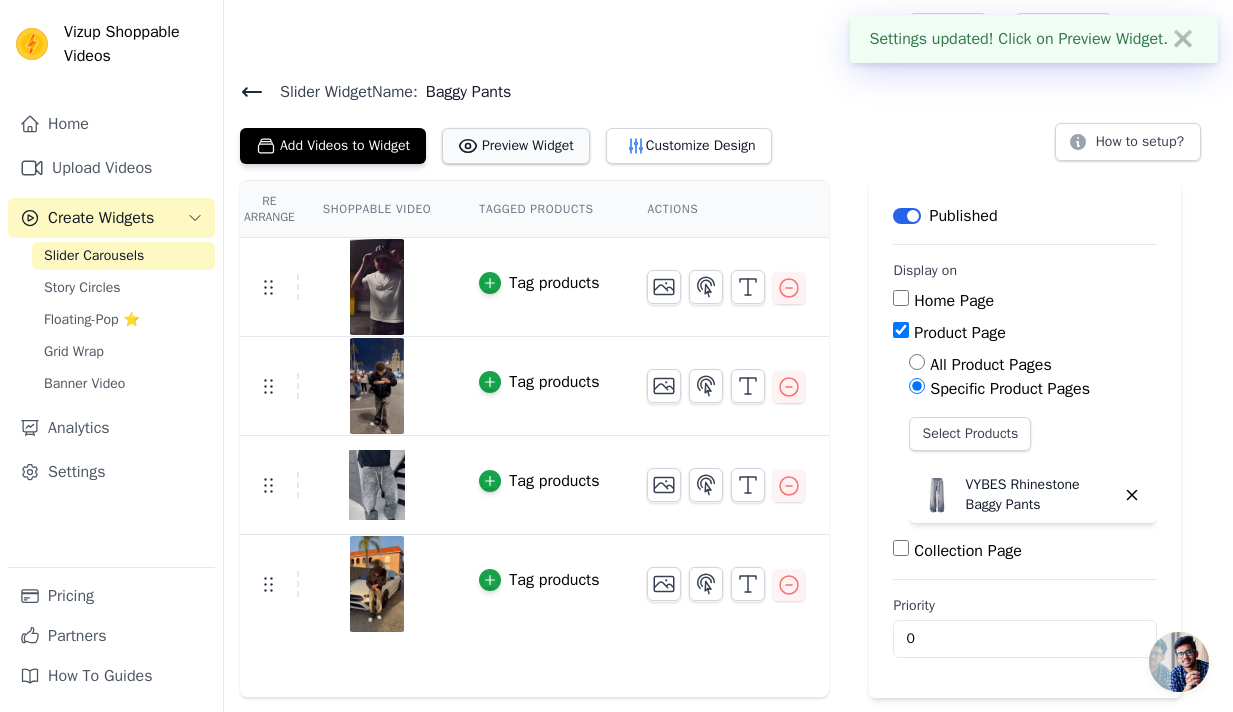 click on "Preview Widget" at bounding box center [516, 146] 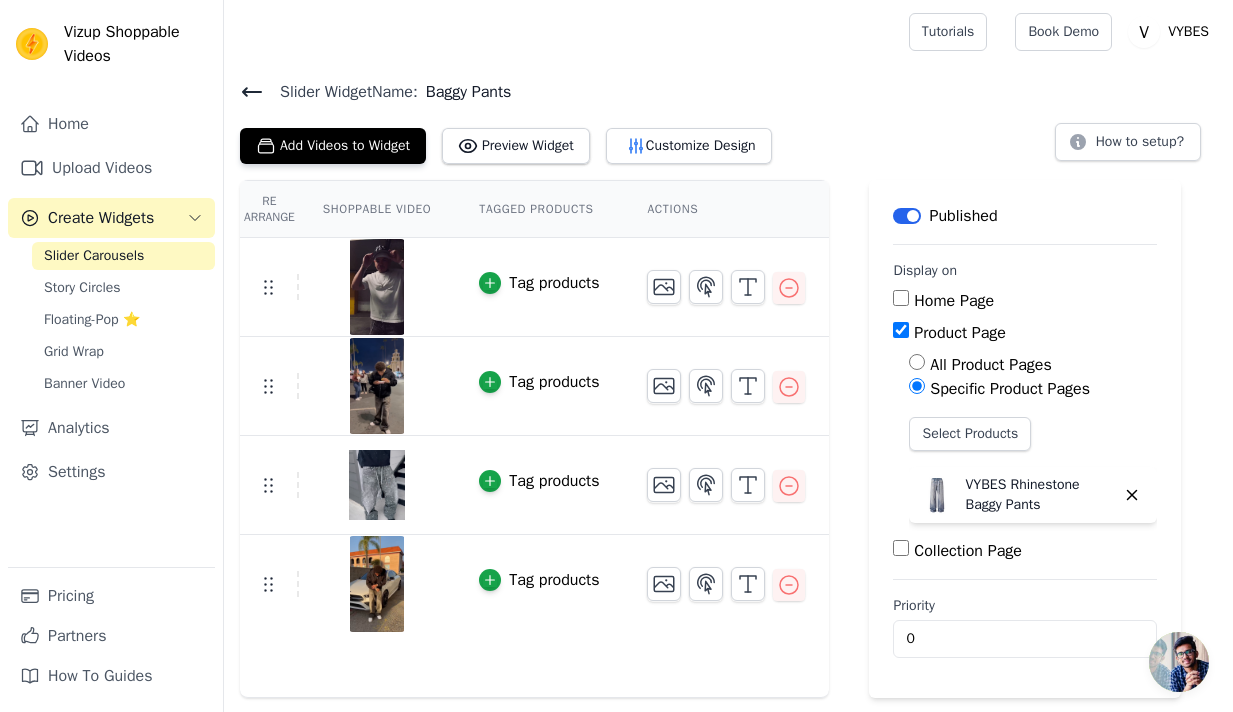click on "Slider Carousels" at bounding box center [94, 256] 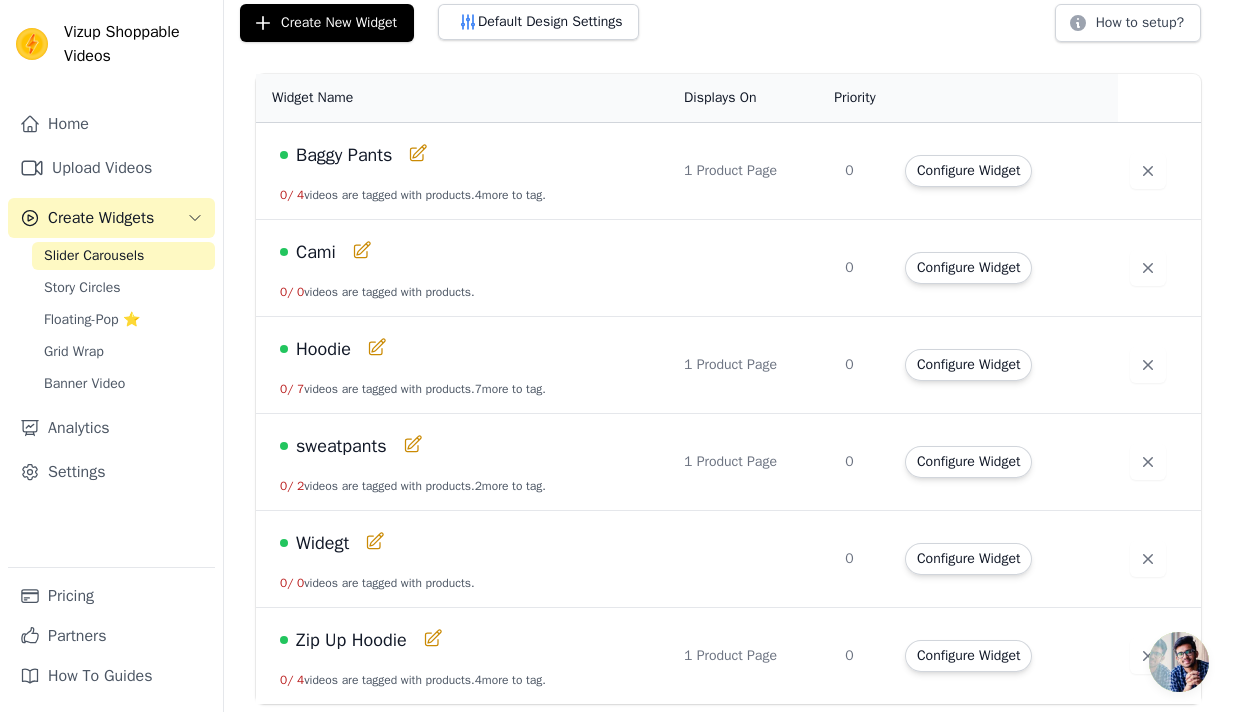 scroll, scrollTop: 124, scrollLeft: 0, axis: vertical 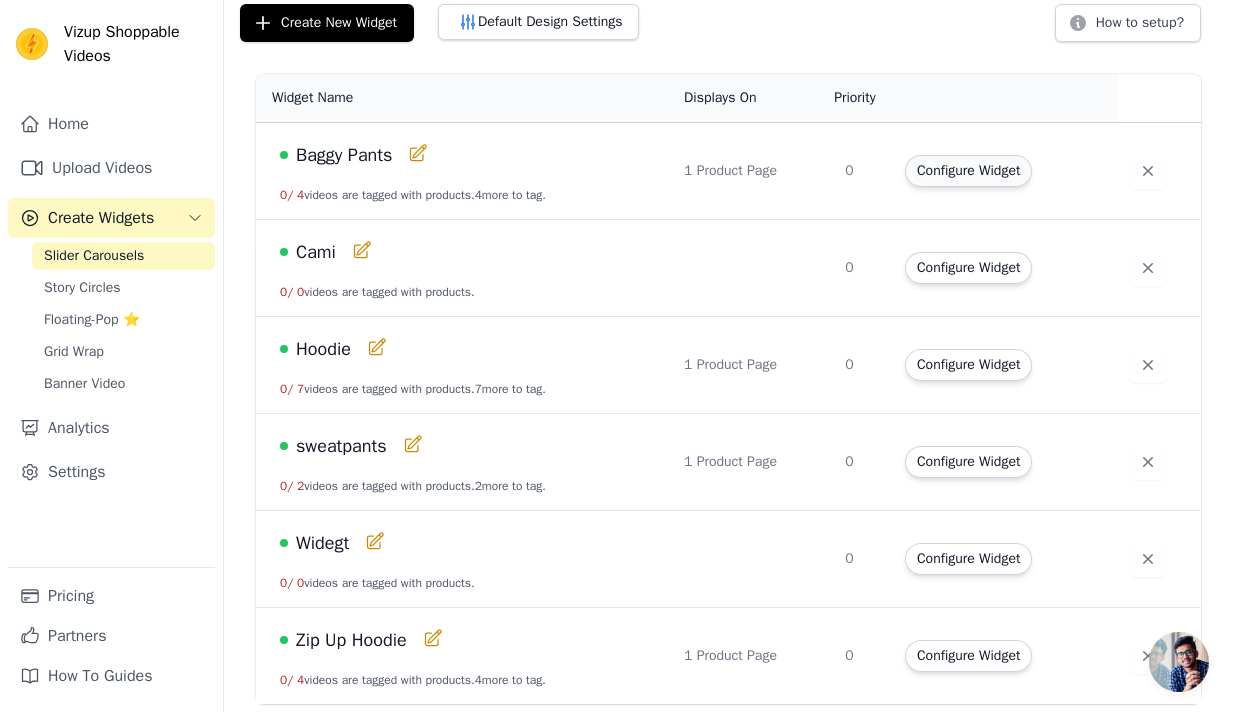 click on "Configure Widget" at bounding box center [968, 171] 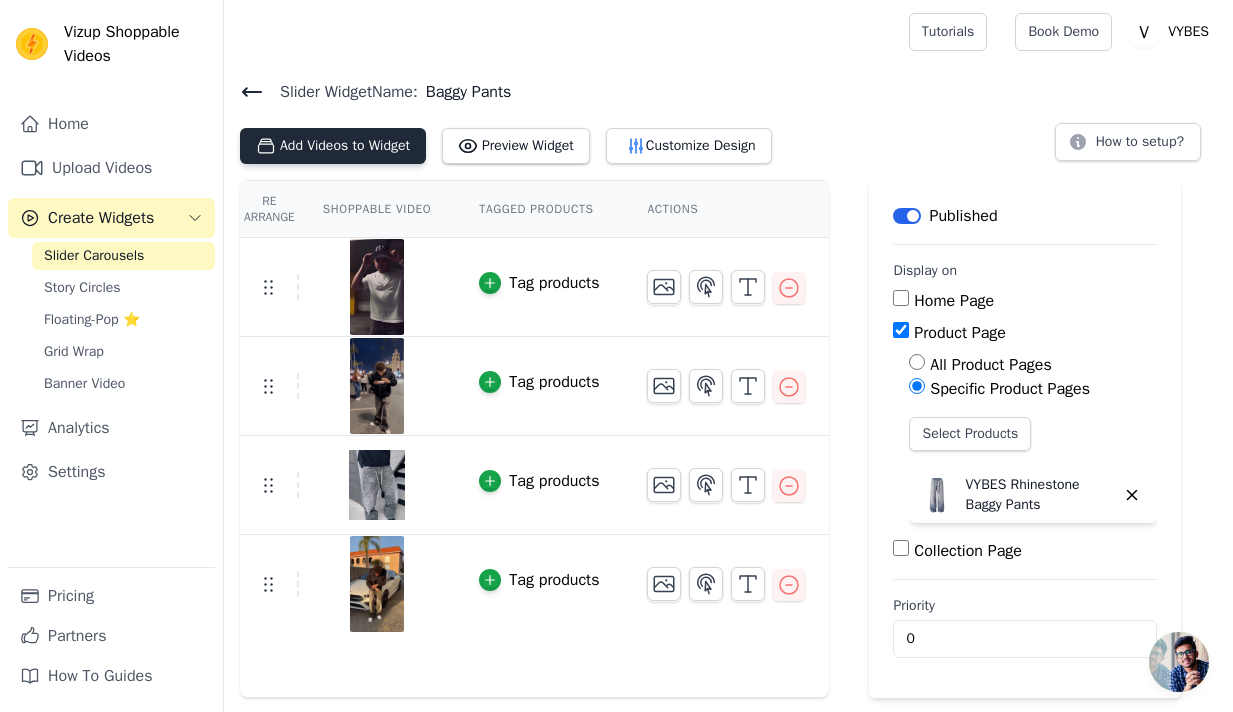 click on "Add Videos to Widget" at bounding box center (333, 146) 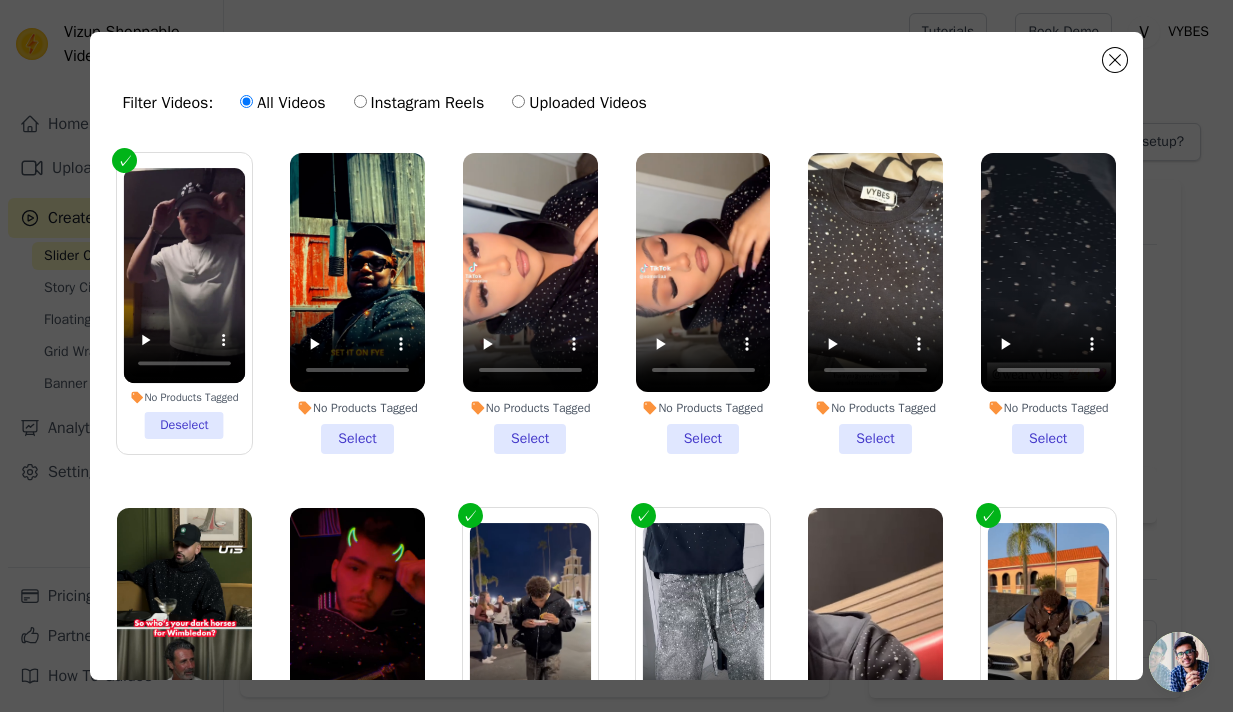 click on "Filter Videos:
All Videos
Instagram Reels
Uploaded Videos" at bounding box center (616, 103) 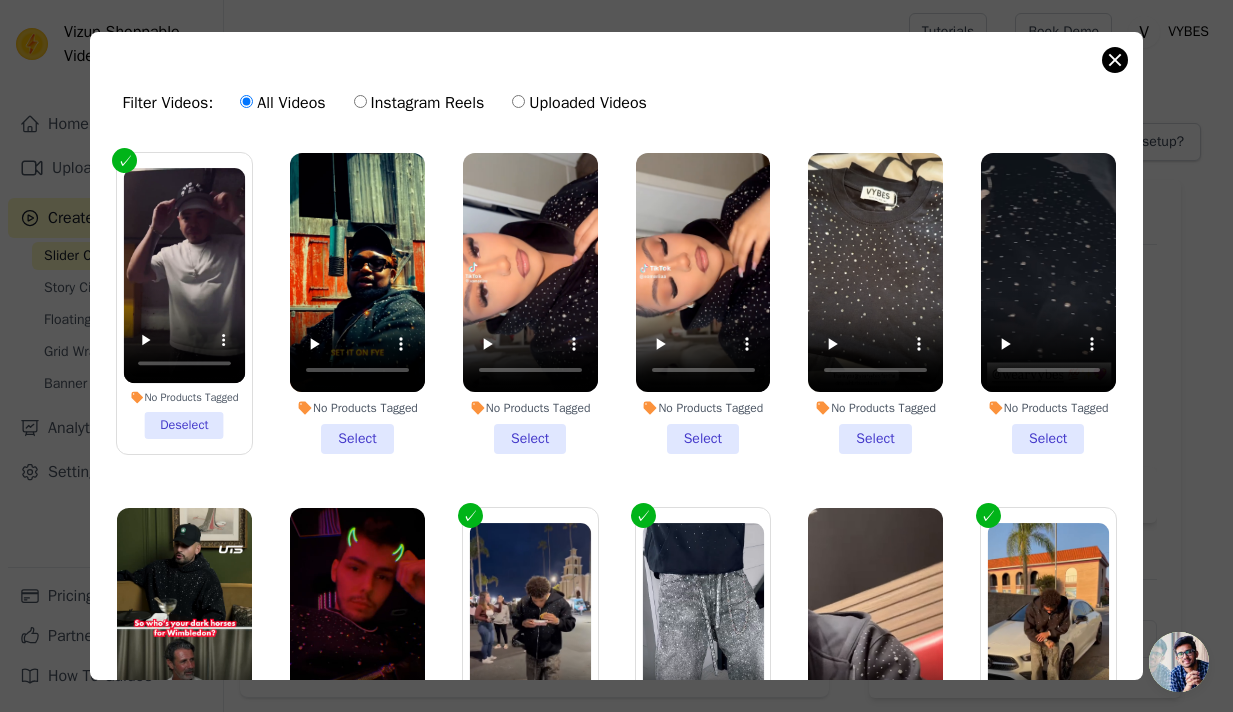 click at bounding box center [1115, 60] 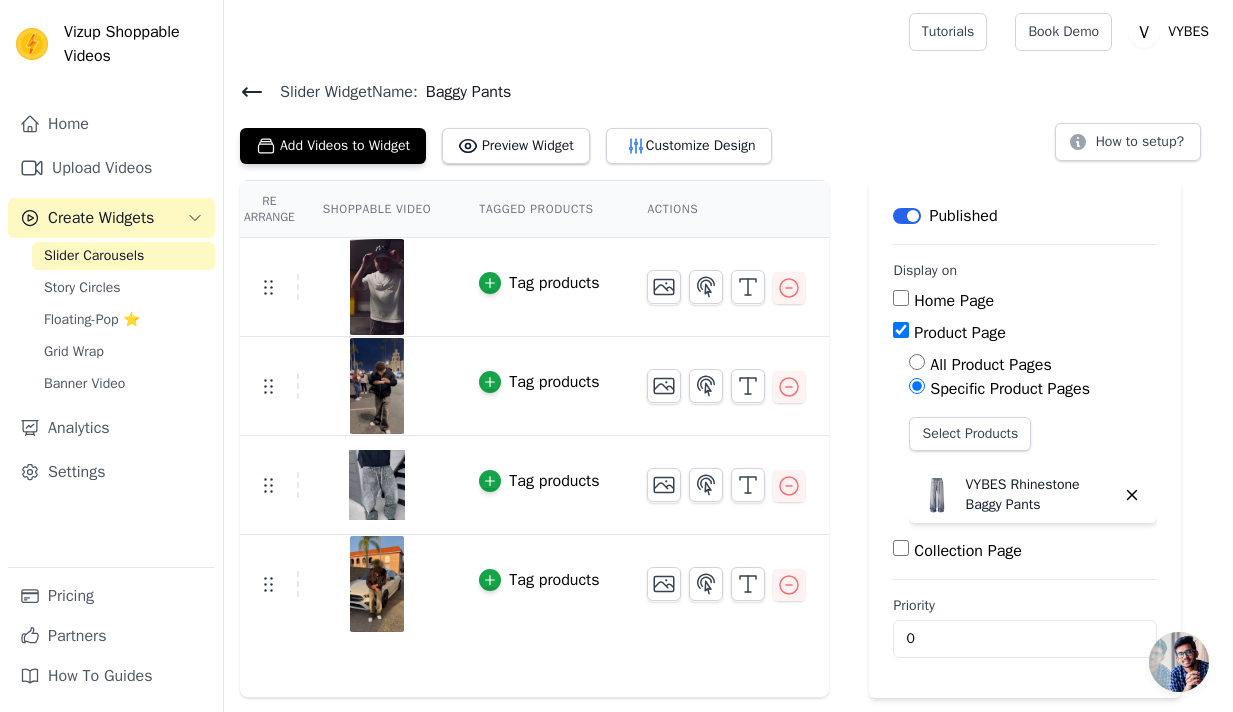 click on "Create Widgets" at bounding box center (101, 218) 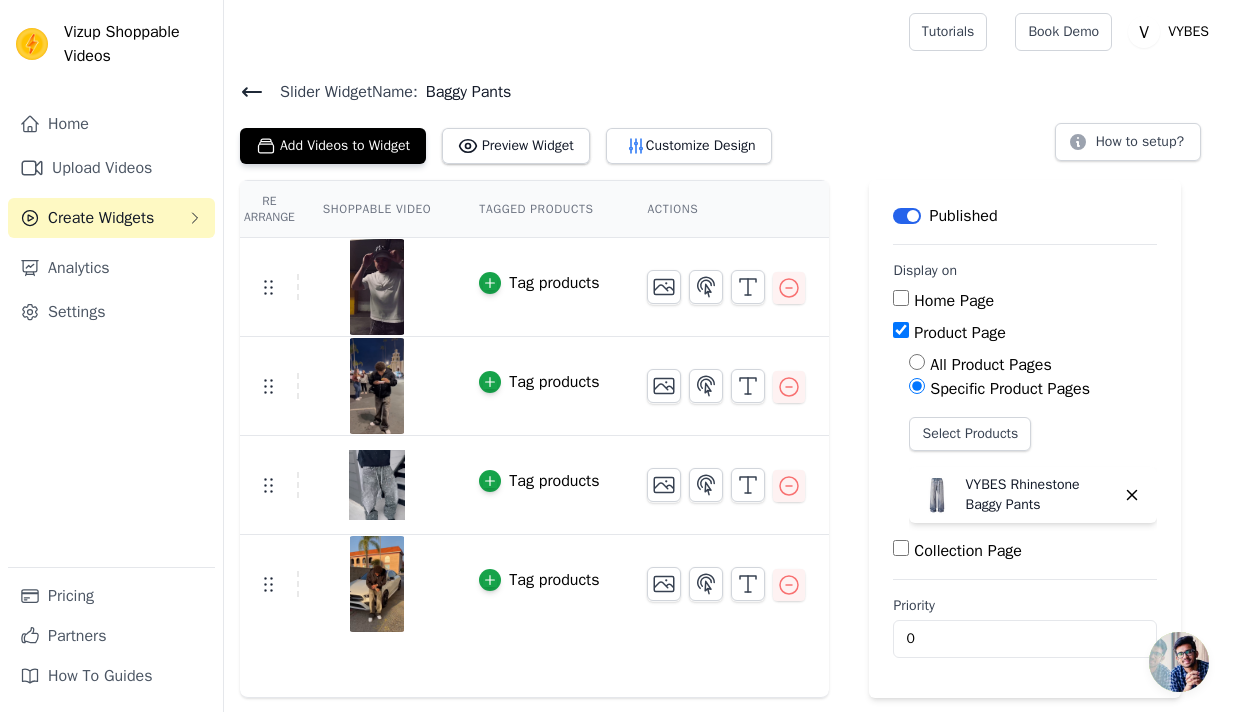 click on "Create Widgets" at bounding box center [101, 218] 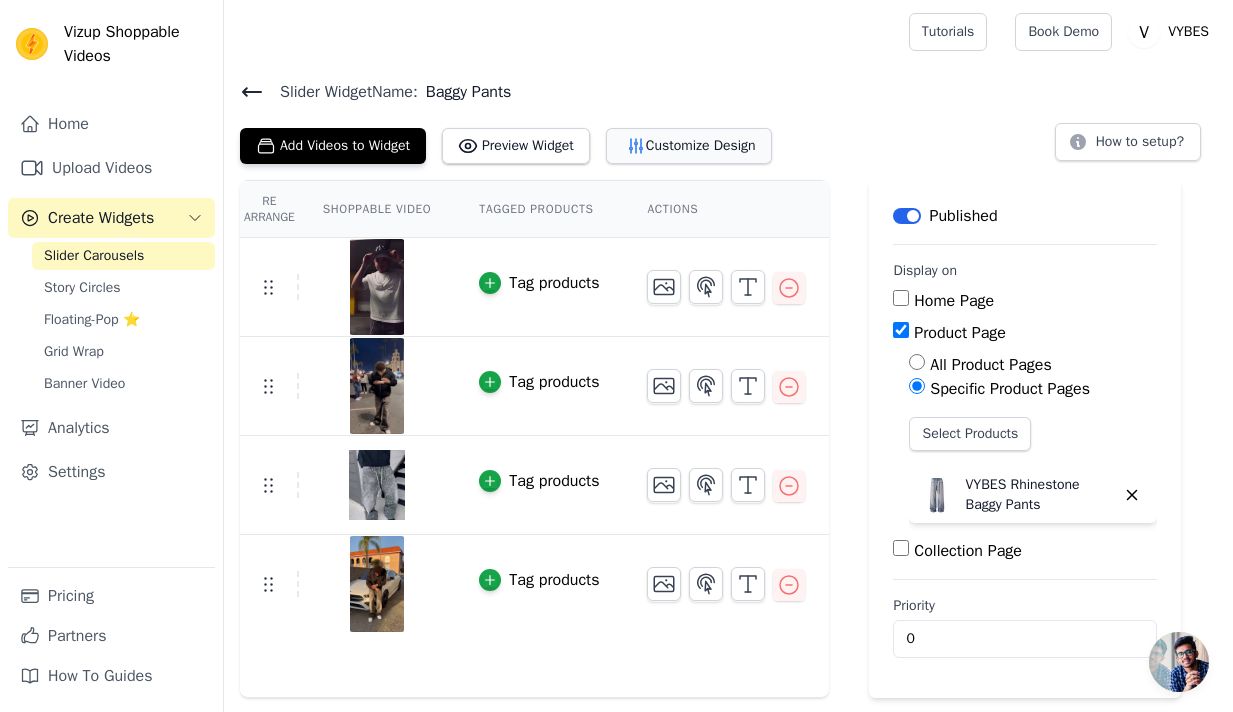 click on "Customize Design" at bounding box center [689, 146] 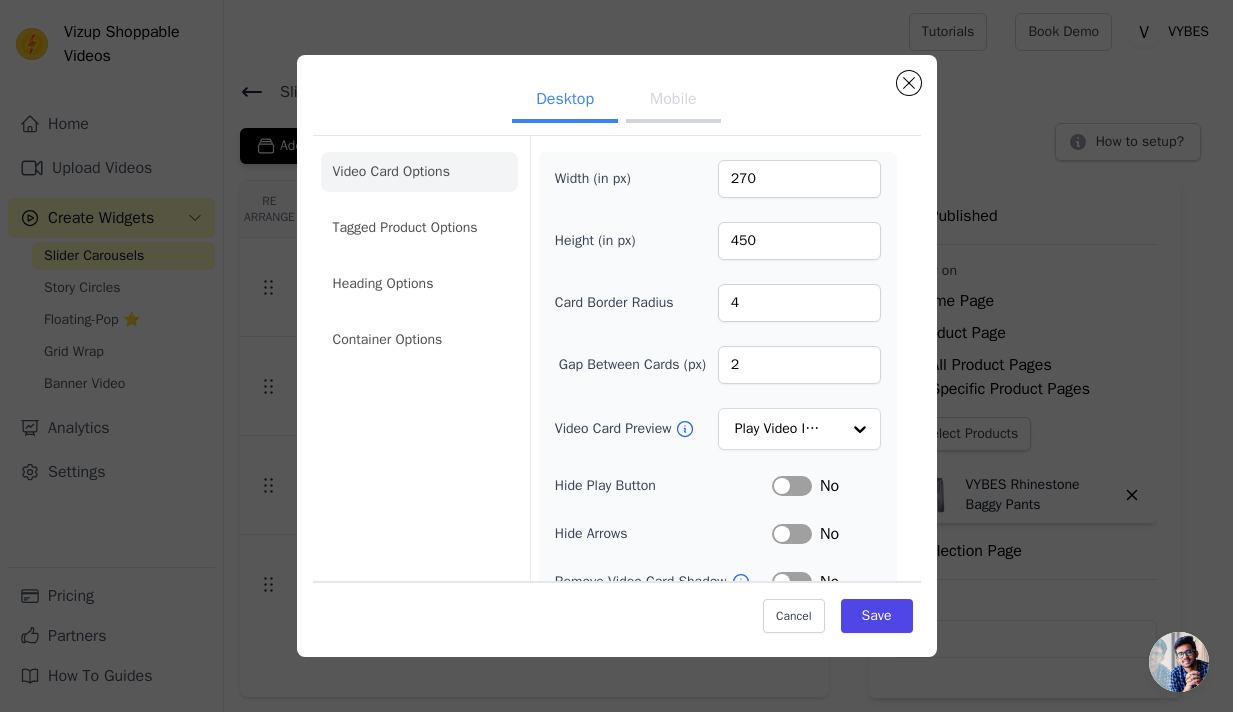 click on "Mobile" at bounding box center [673, 101] 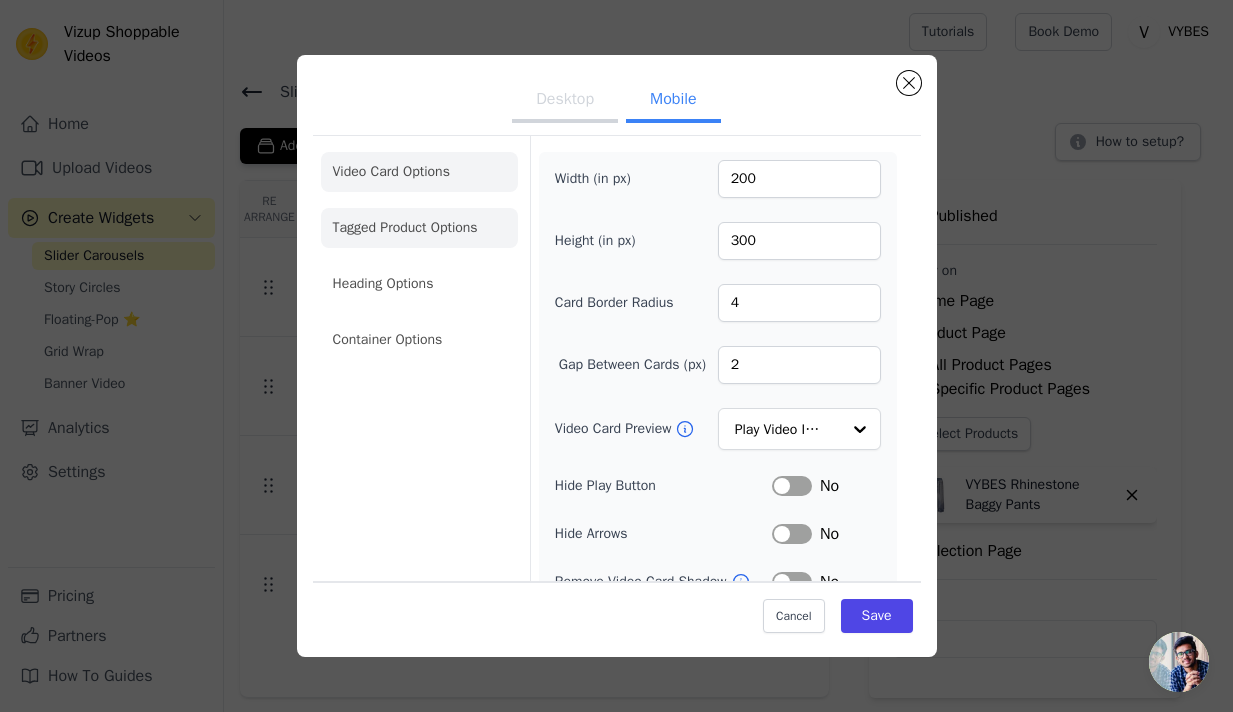 click on "Tagged Product Options" 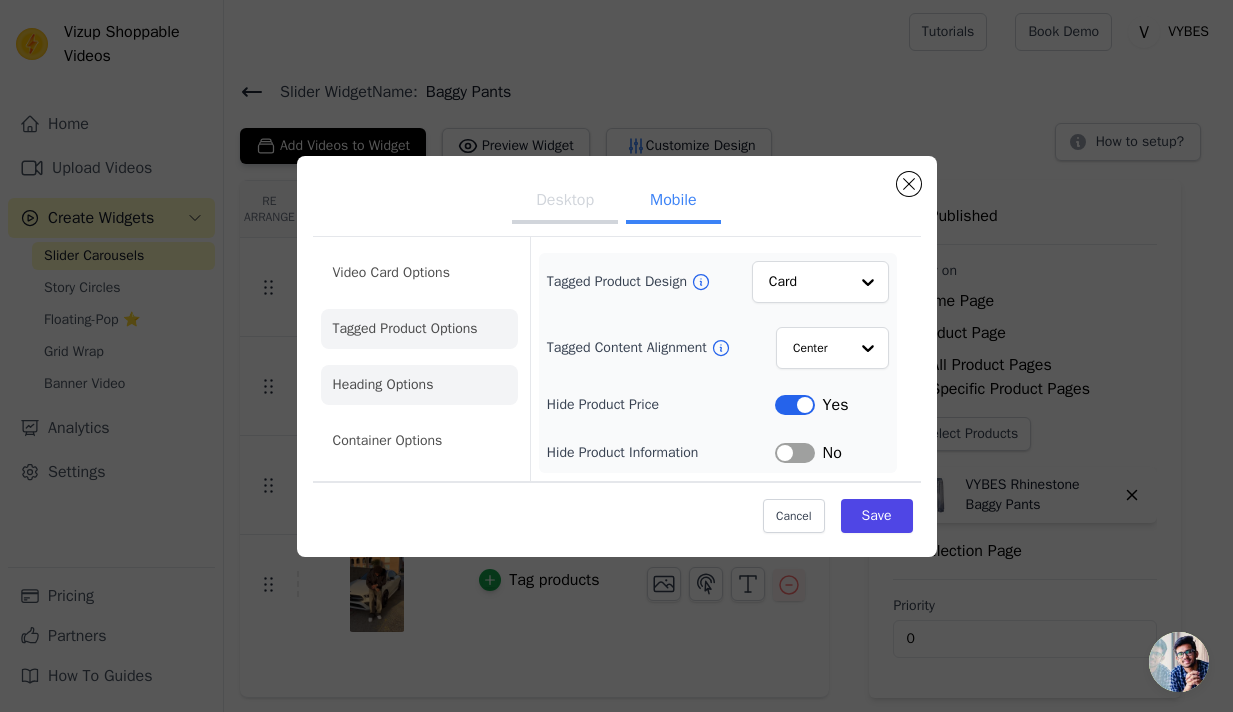click on "Heading Options" 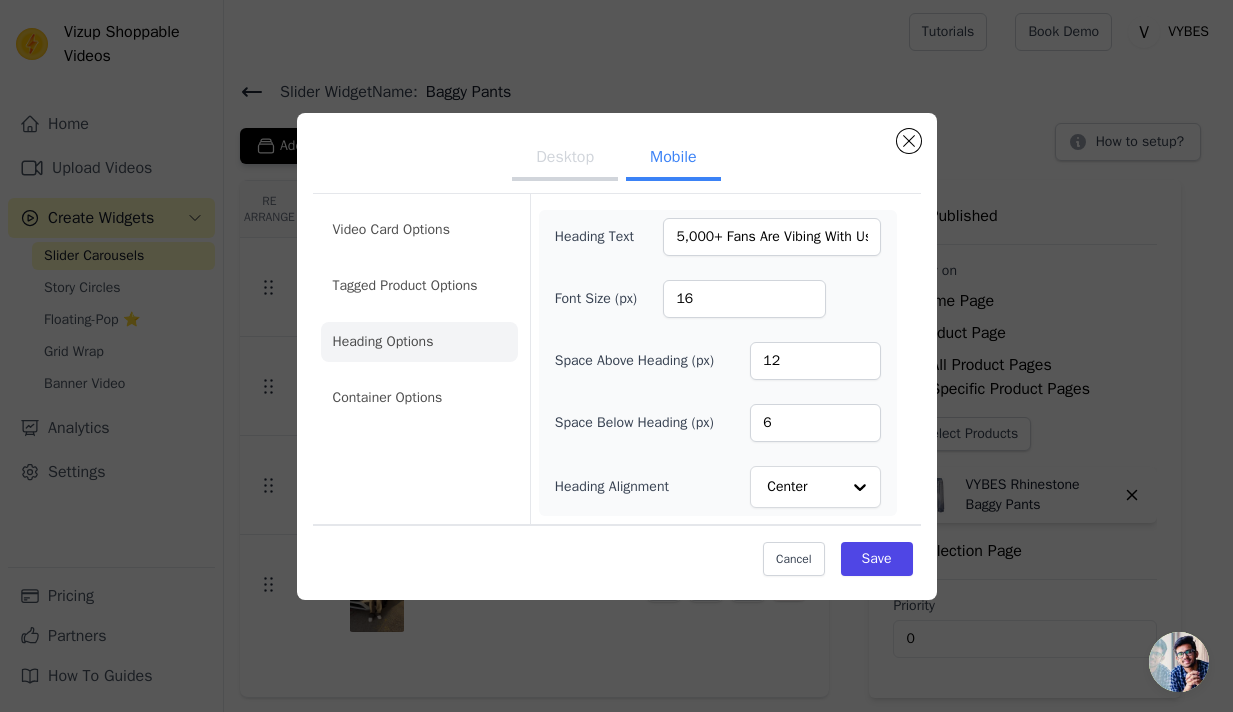 click on "Desktop Mobile" at bounding box center (617, 159) 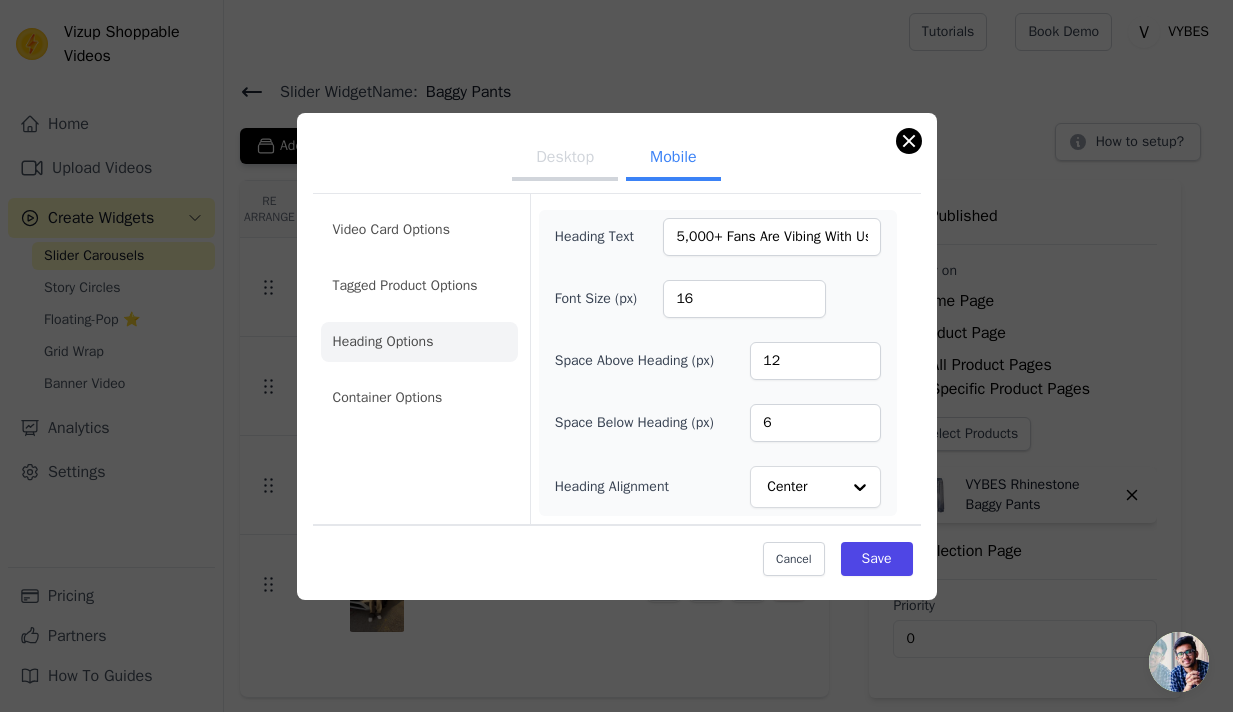 click at bounding box center [909, 141] 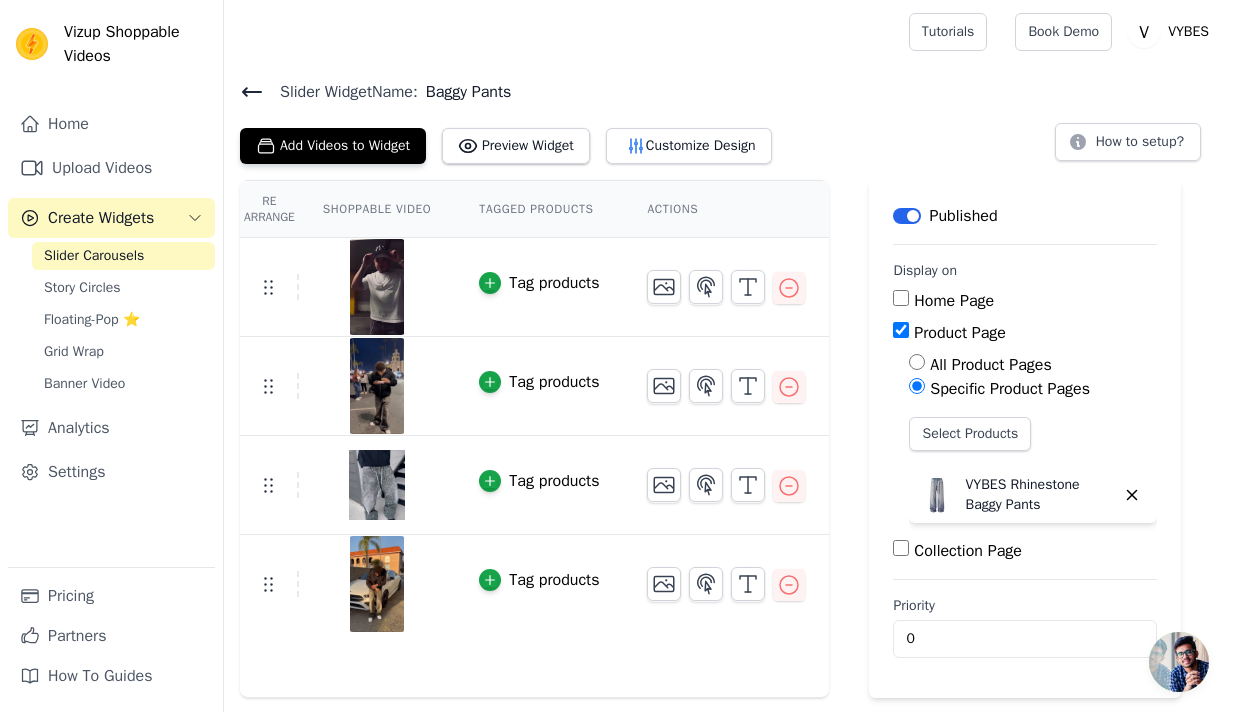 click on "Slider Carousels" at bounding box center (94, 256) 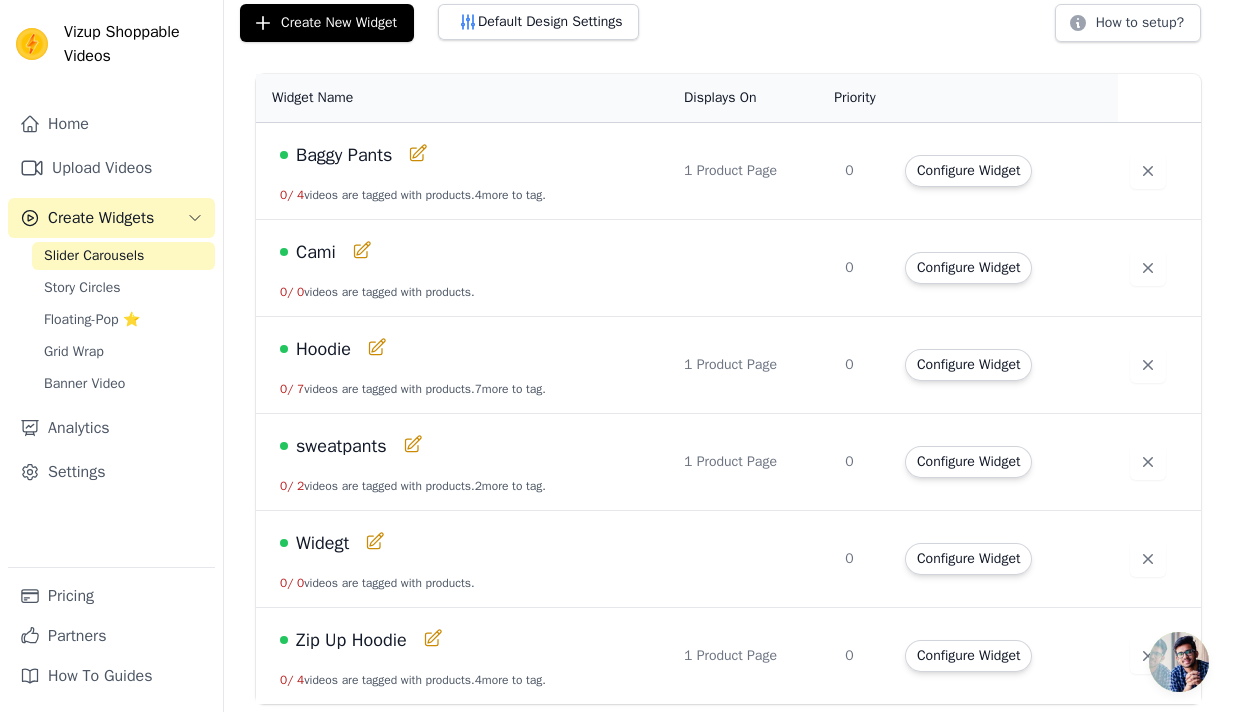 scroll, scrollTop: 124, scrollLeft: 0, axis: vertical 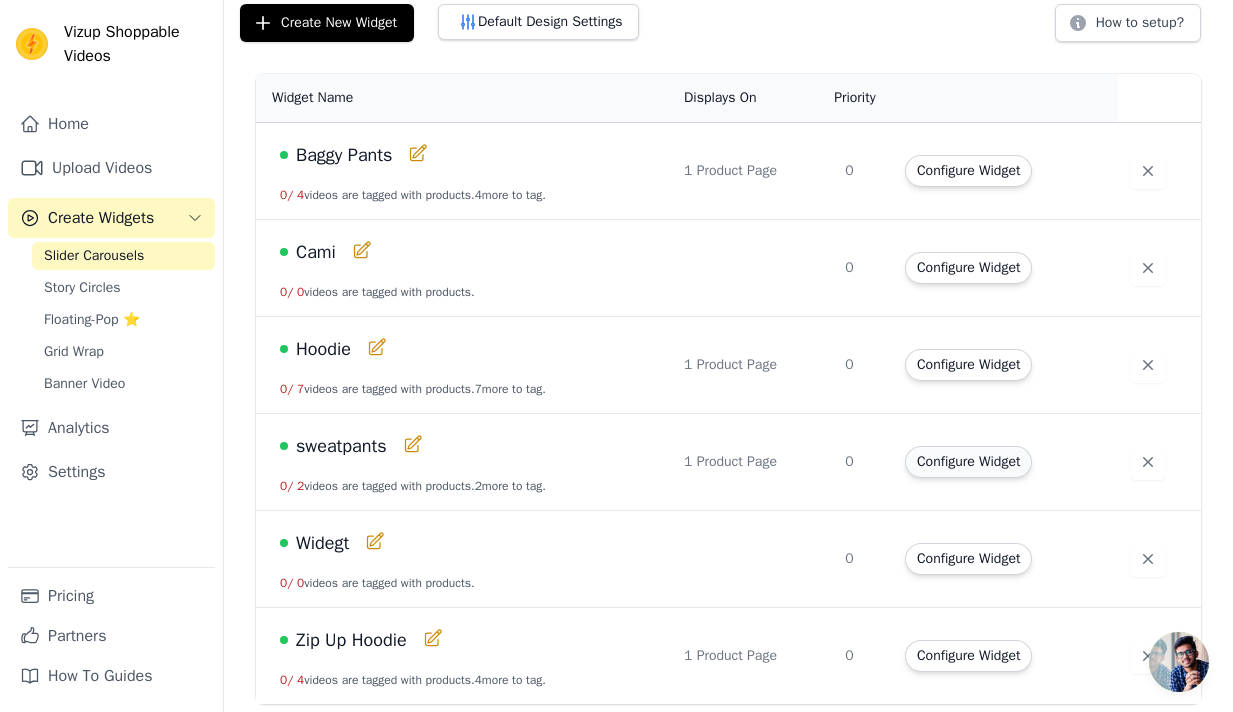 click on "Configure Widget" at bounding box center (968, 462) 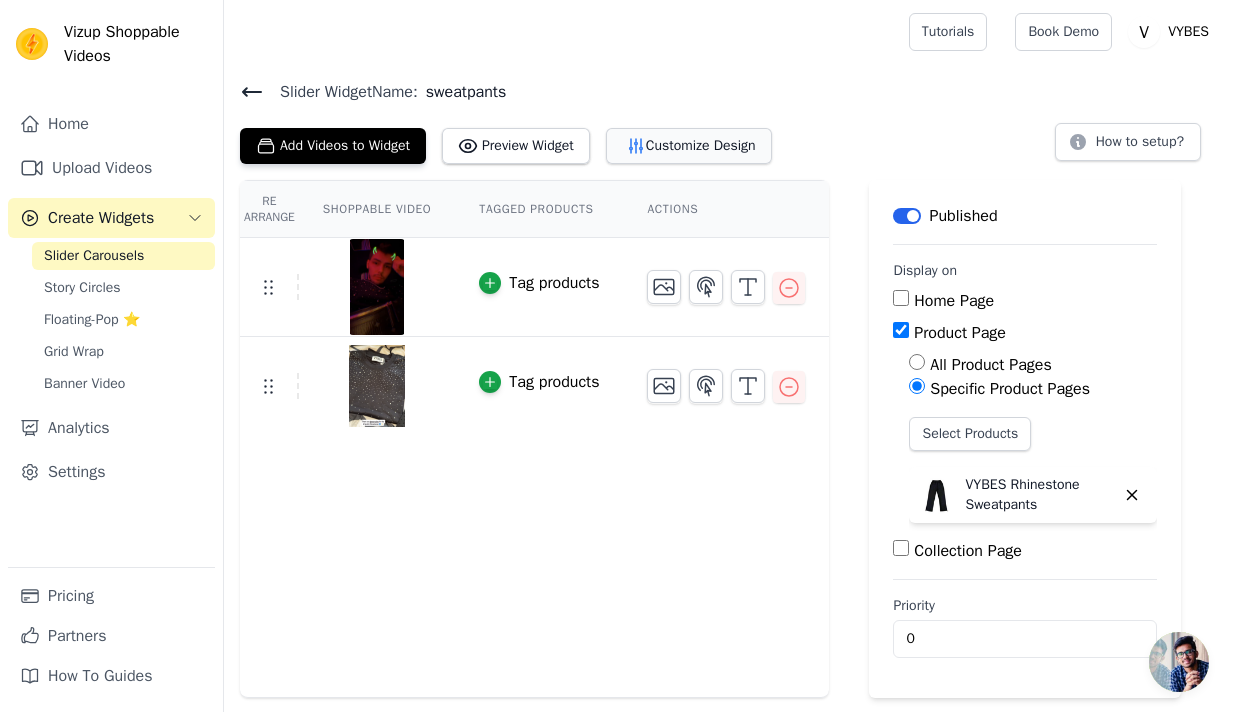 click on "Customize Design" at bounding box center [689, 146] 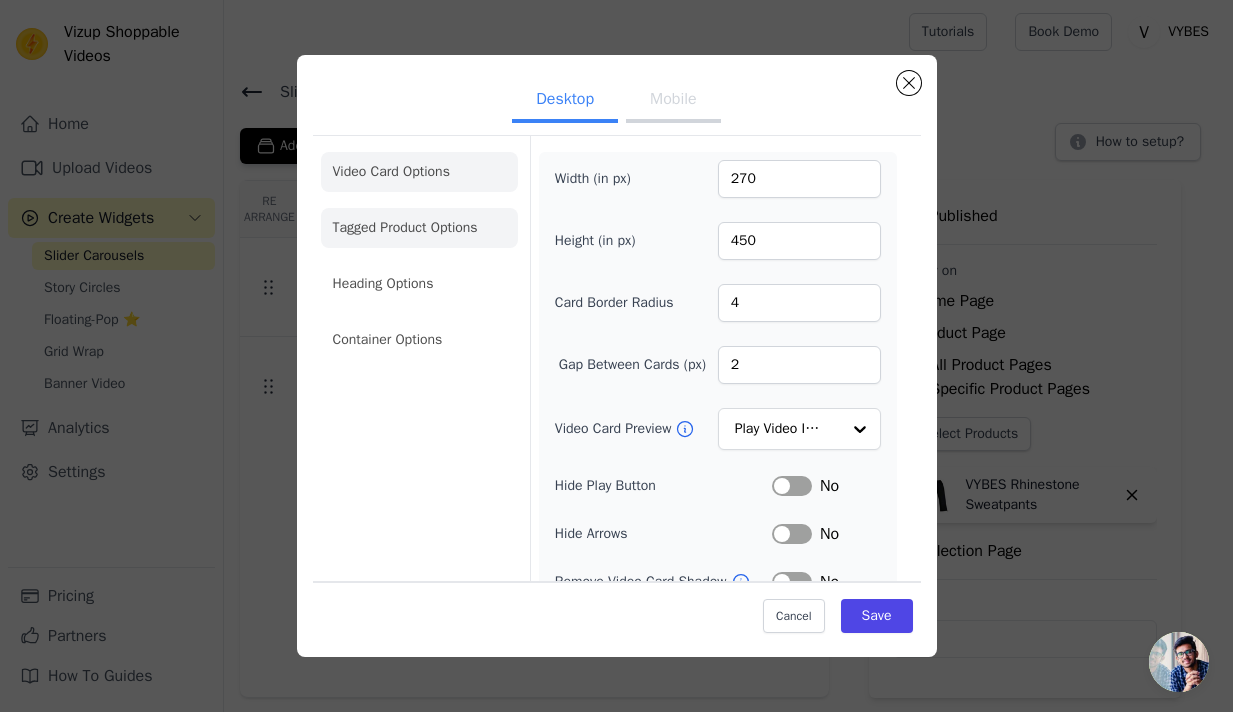 scroll, scrollTop: -1, scrollLeft: 0, axis: vertical 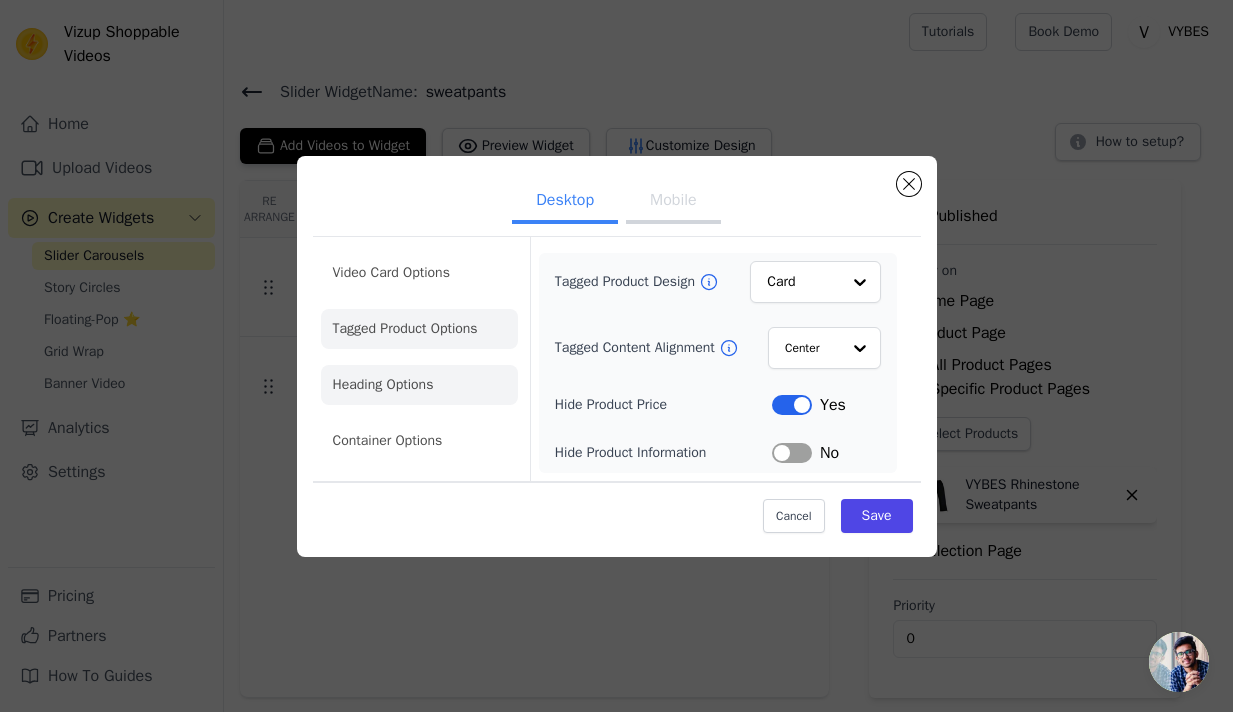 click on "Heading Options" 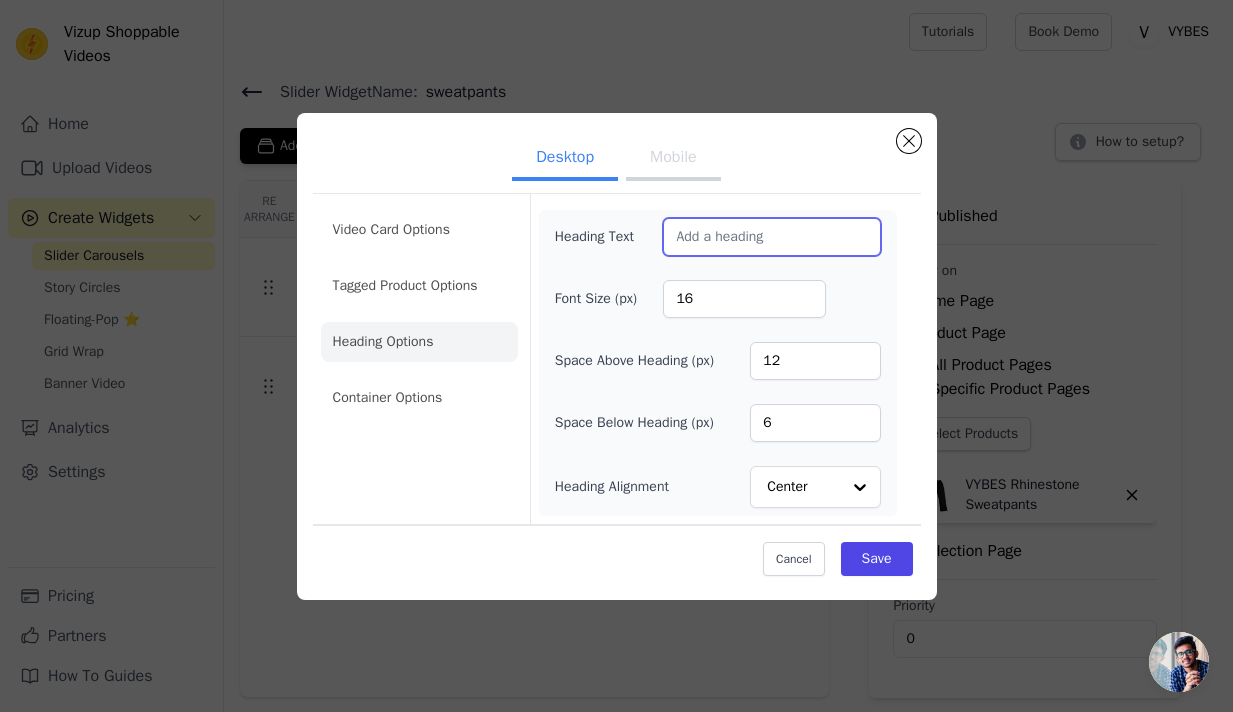 click on "Heading Text" at bounding box center (771, 237) 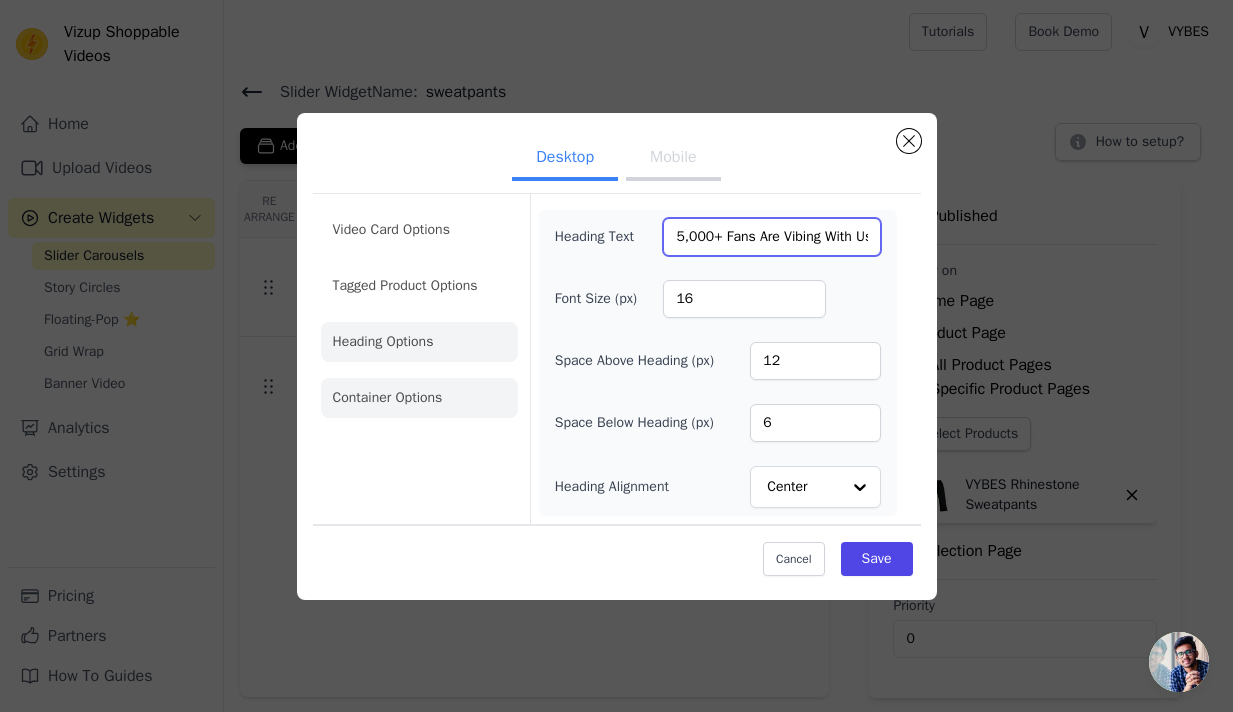 type on "5,000+ Fans Are Vibing With Us 💎" 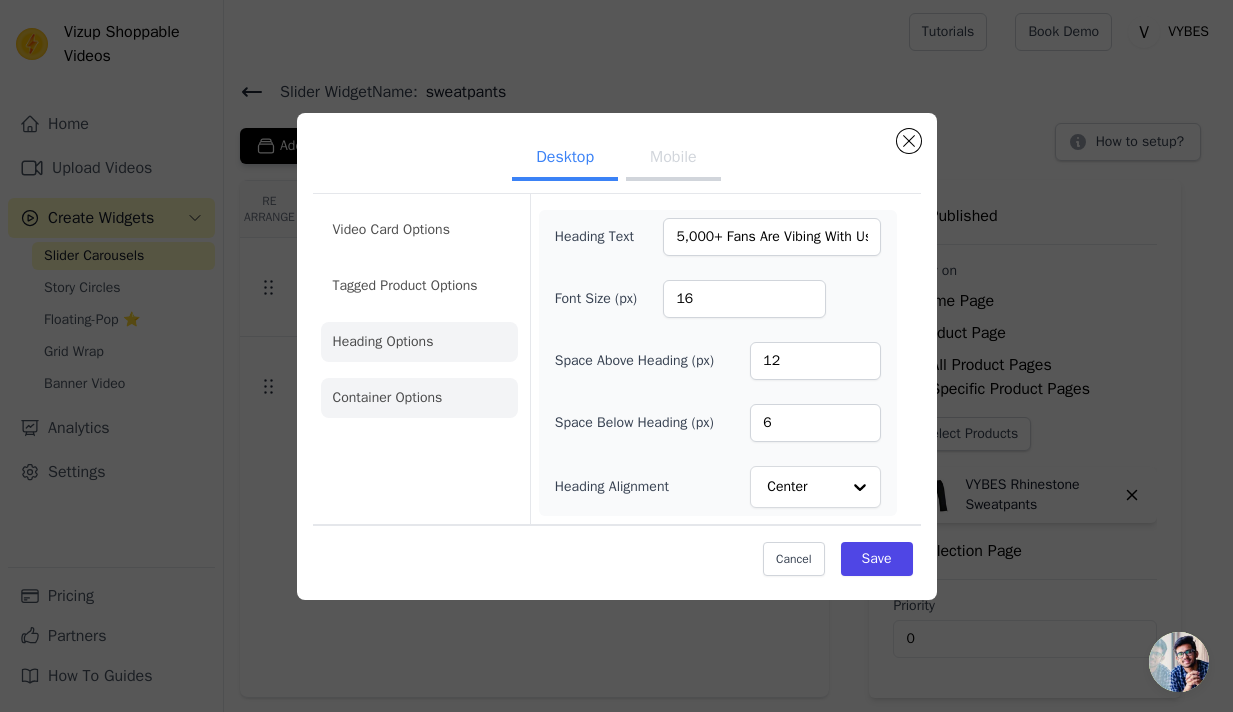 click on "Container Options" 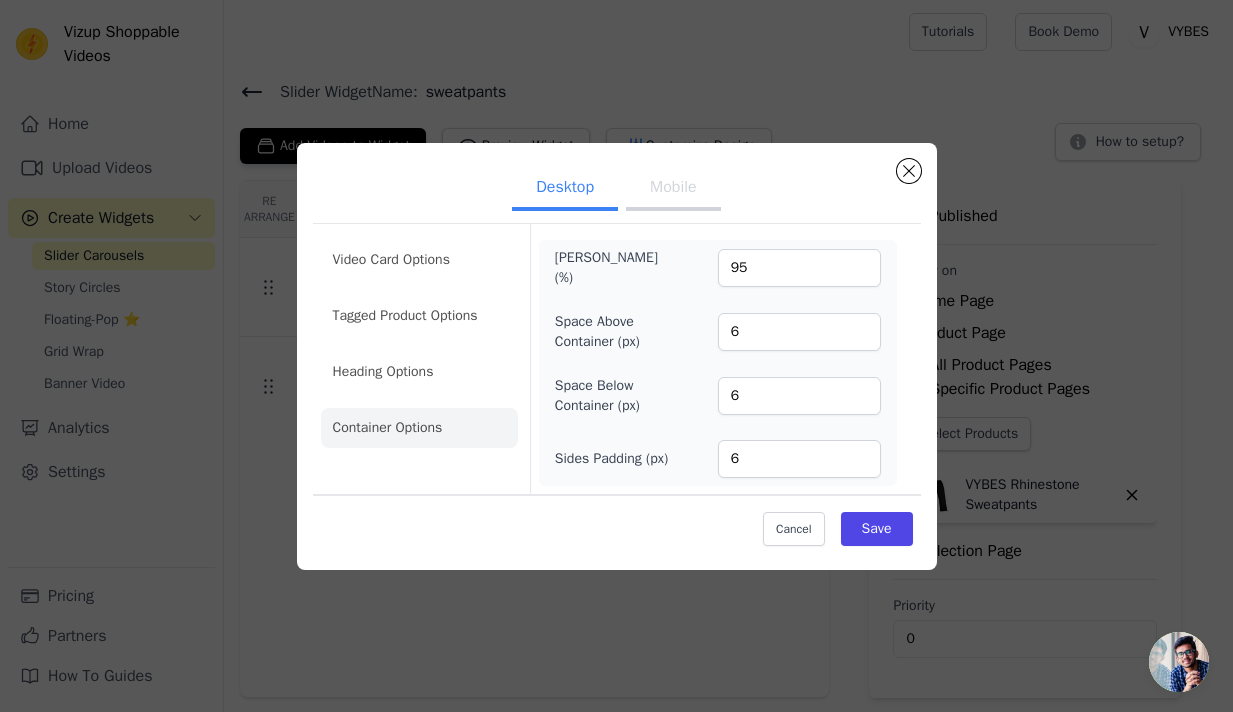click on "Mobile" at bounding box center (673, 189) 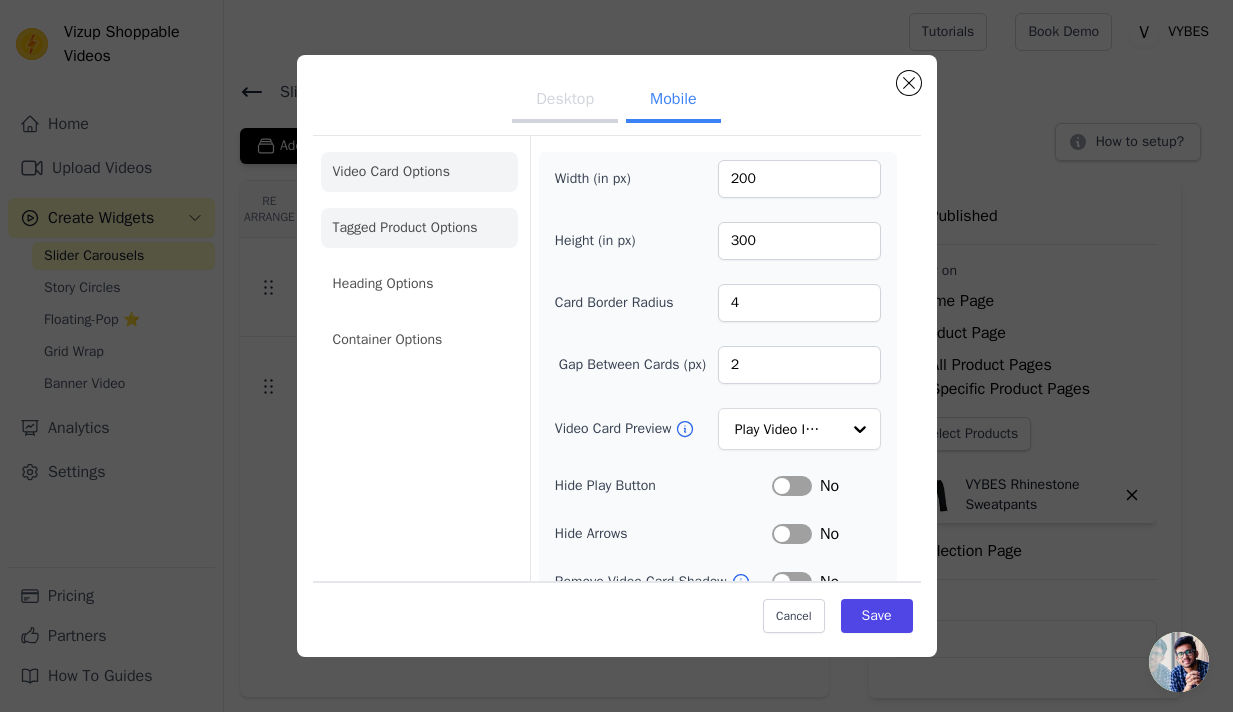 scroll, scrollTop: -1, scrollLeft: 0, axis: vertical 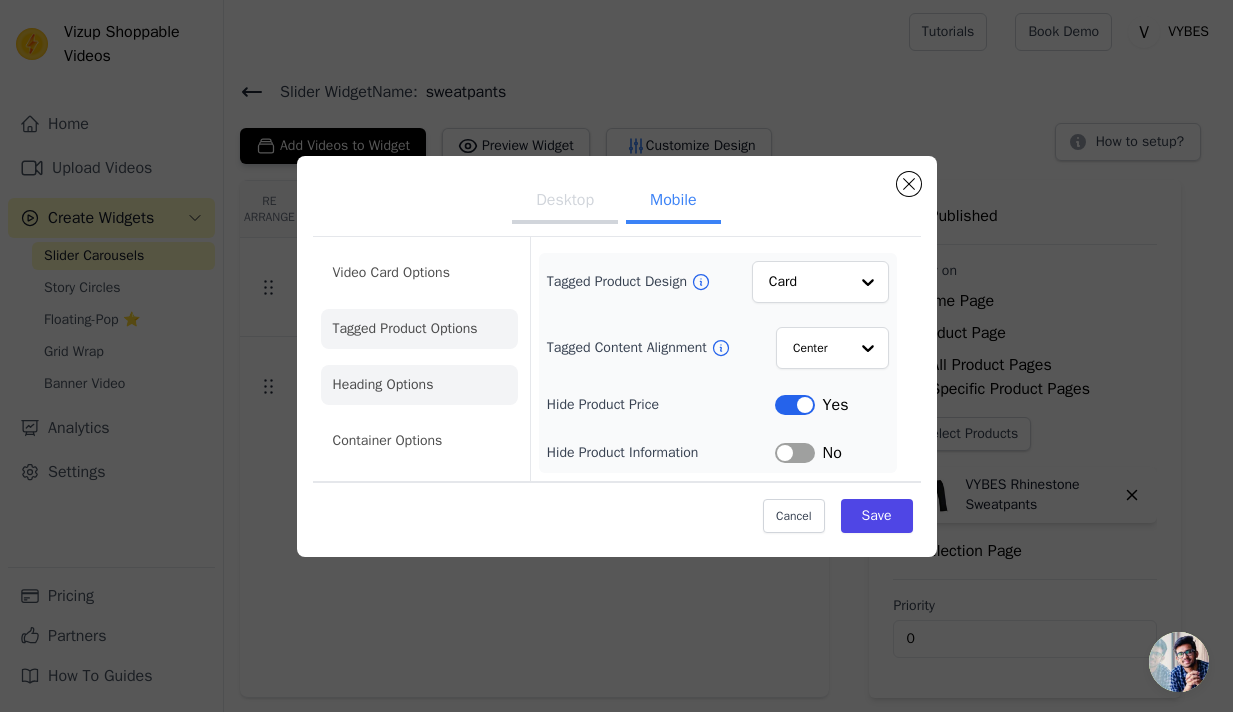click on "Heading Options" 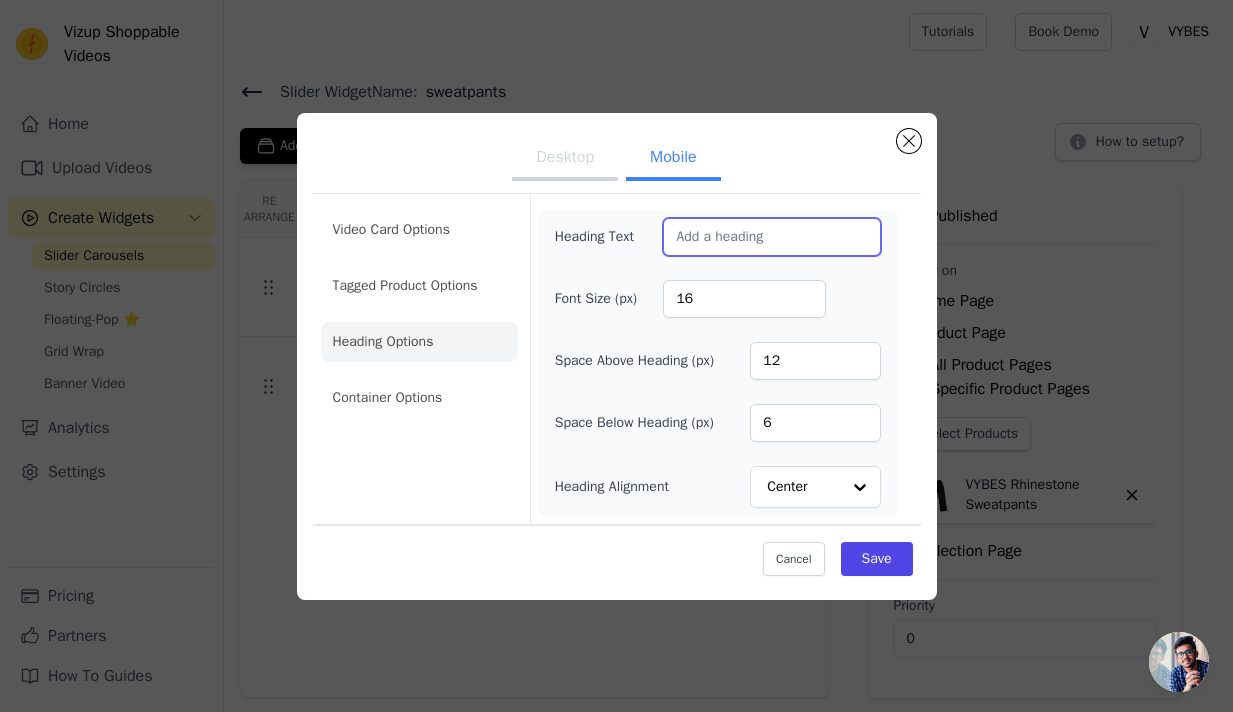 click on "Heading Text" at bounding box center [771, 237] 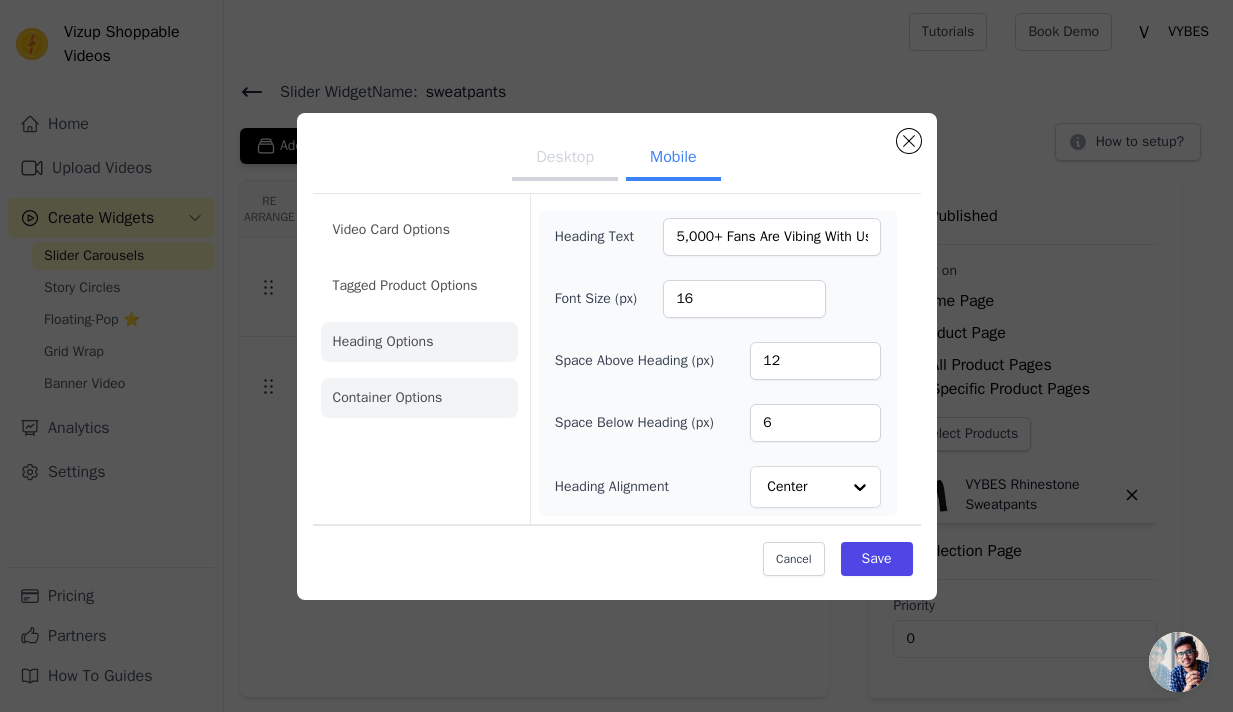 click on "Container Options" 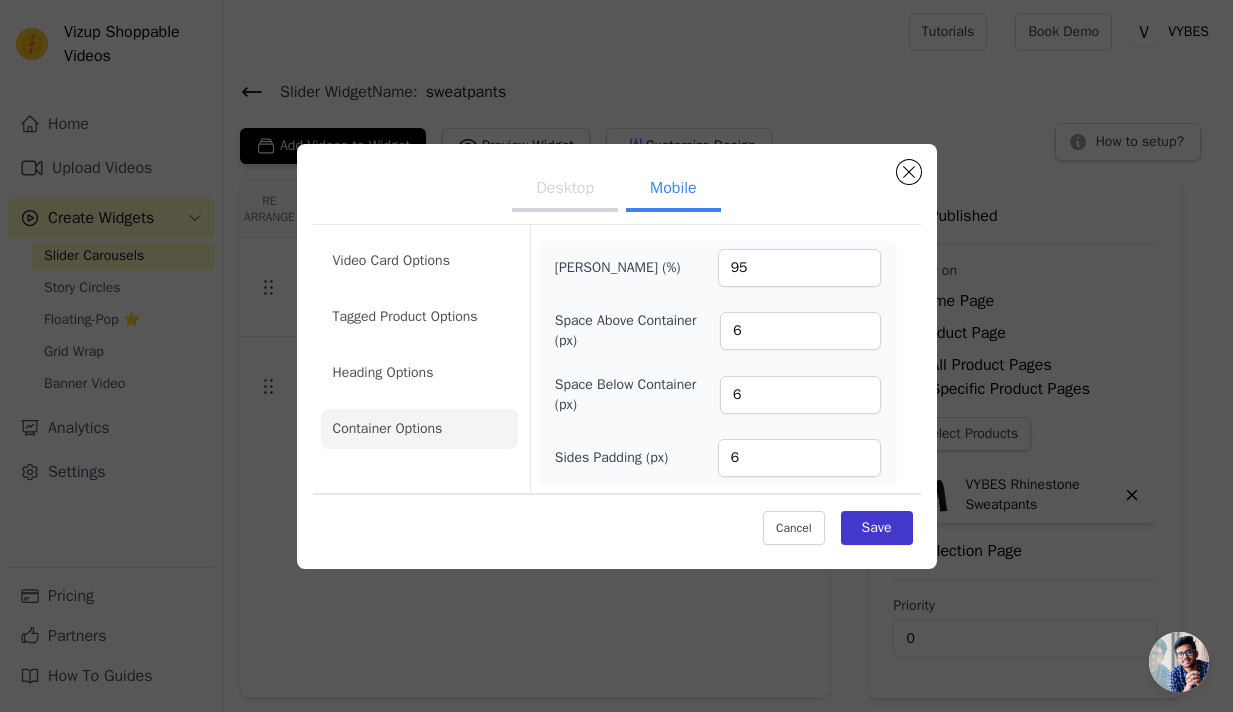 click on "Save" at bounding box center [877, 528] 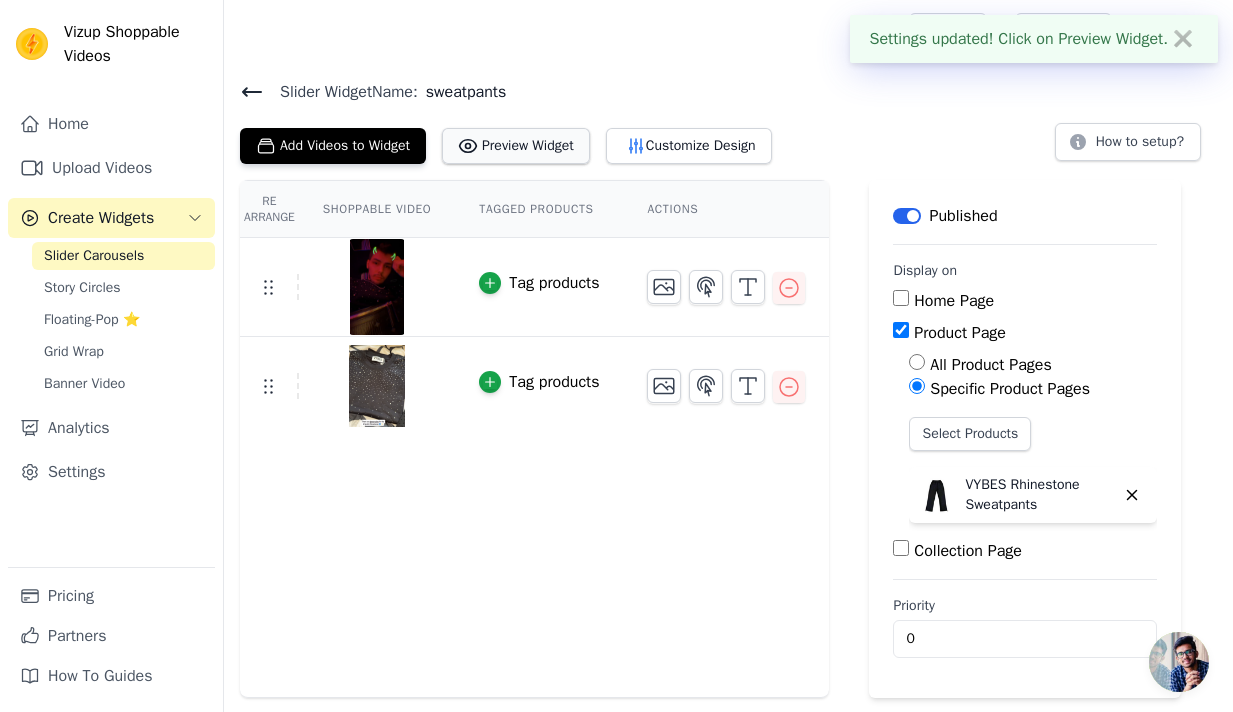 click on "Preview Widget" at bounding box center (516, 146) 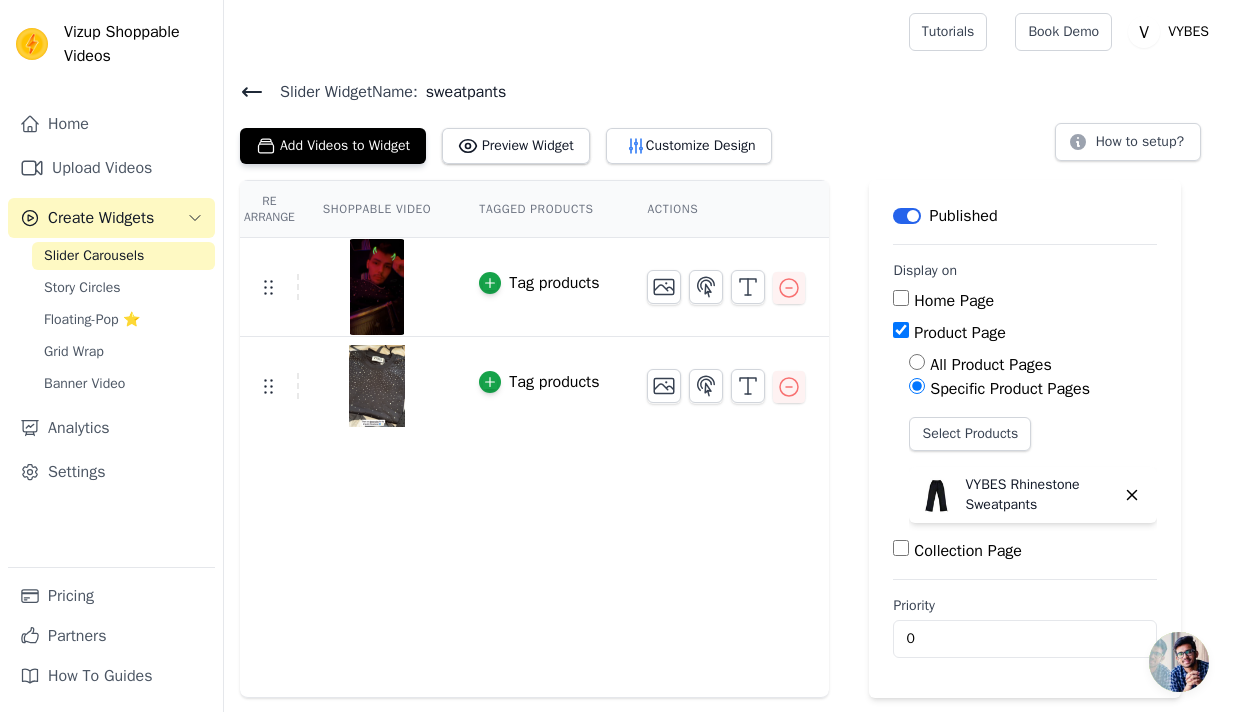 click on "Slider Carousels" at bounding box center (94, 256) 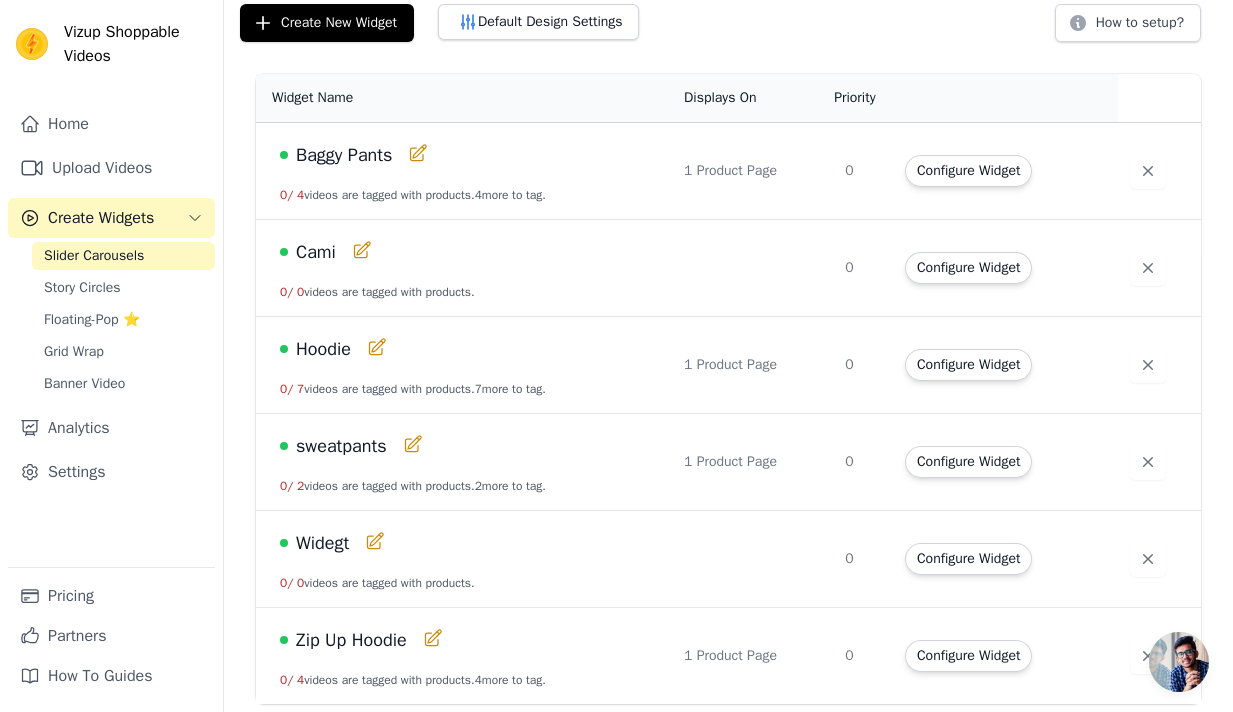 scroll, scrollTop: 124, scrollLeft: 0, axis: vertical 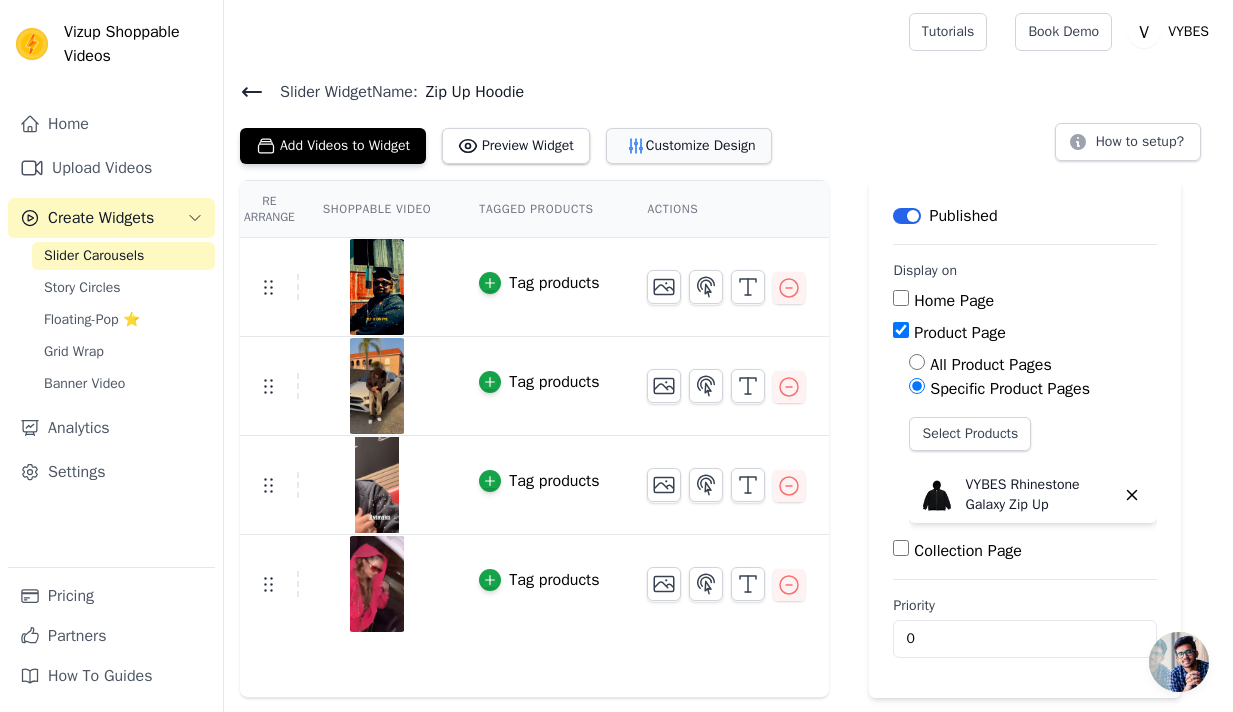 click on "Customize Design" at bounding box center (689, 146) 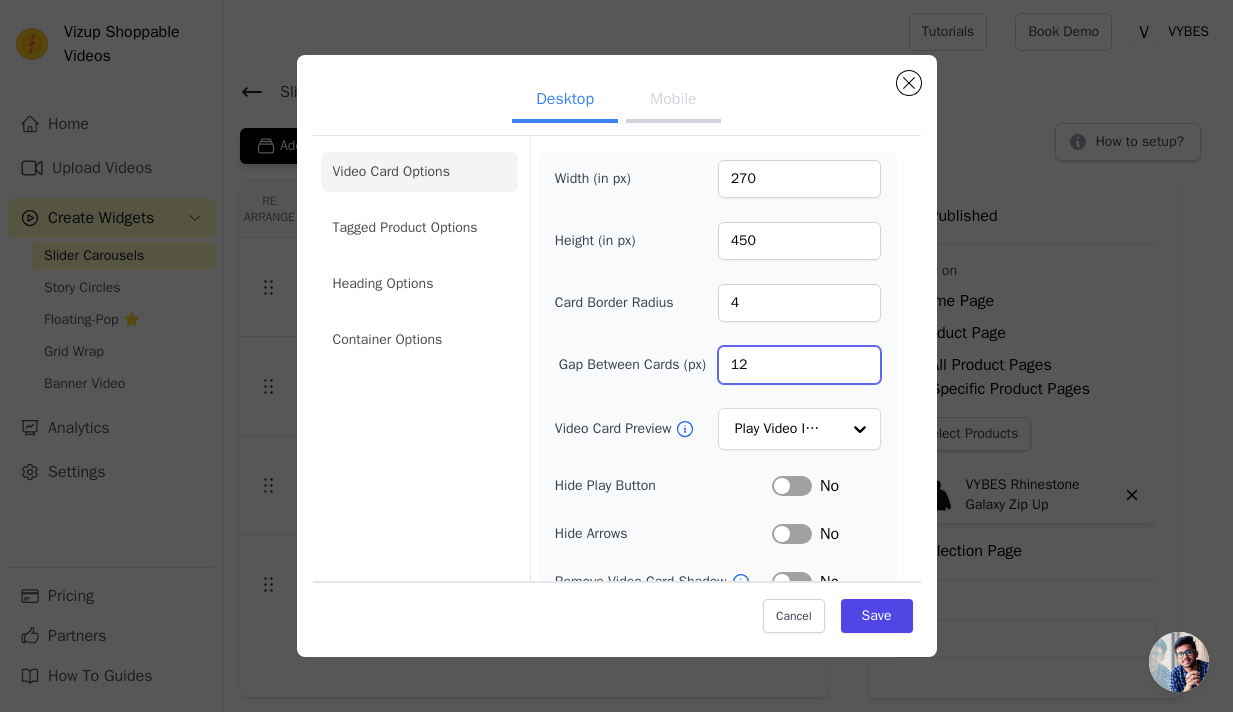 click on "12" at bounding box center [799, 365] 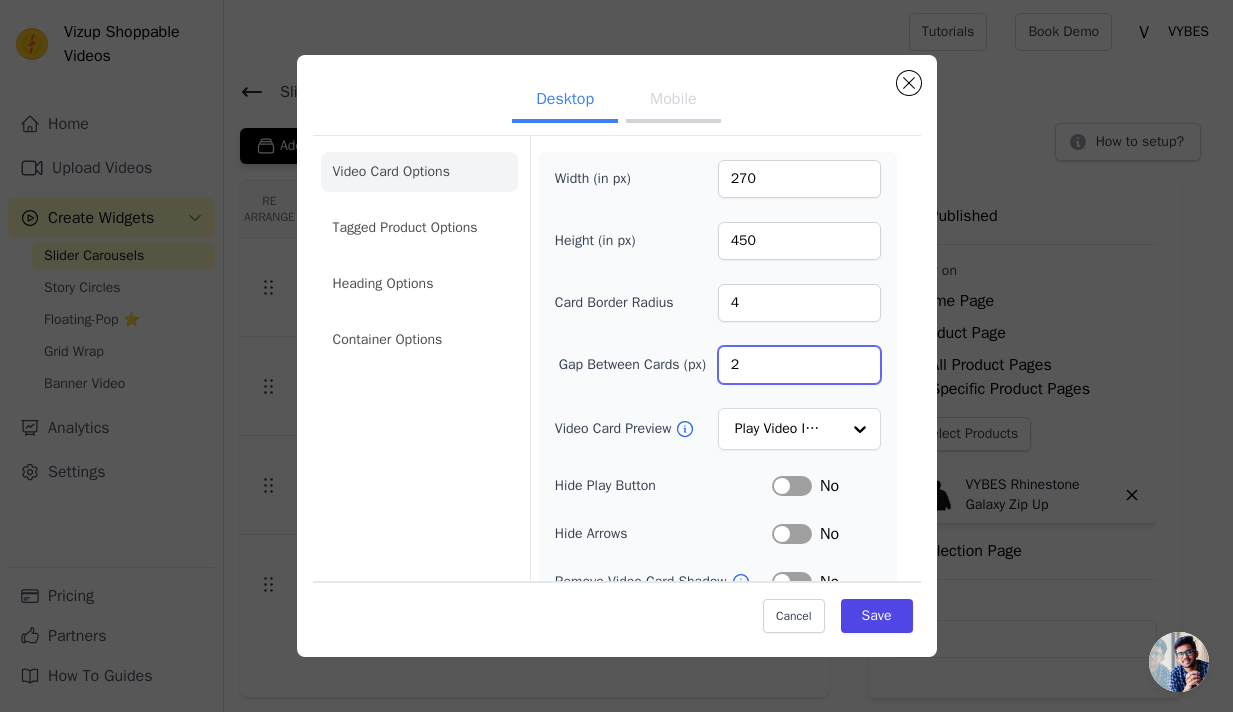 type on "2" 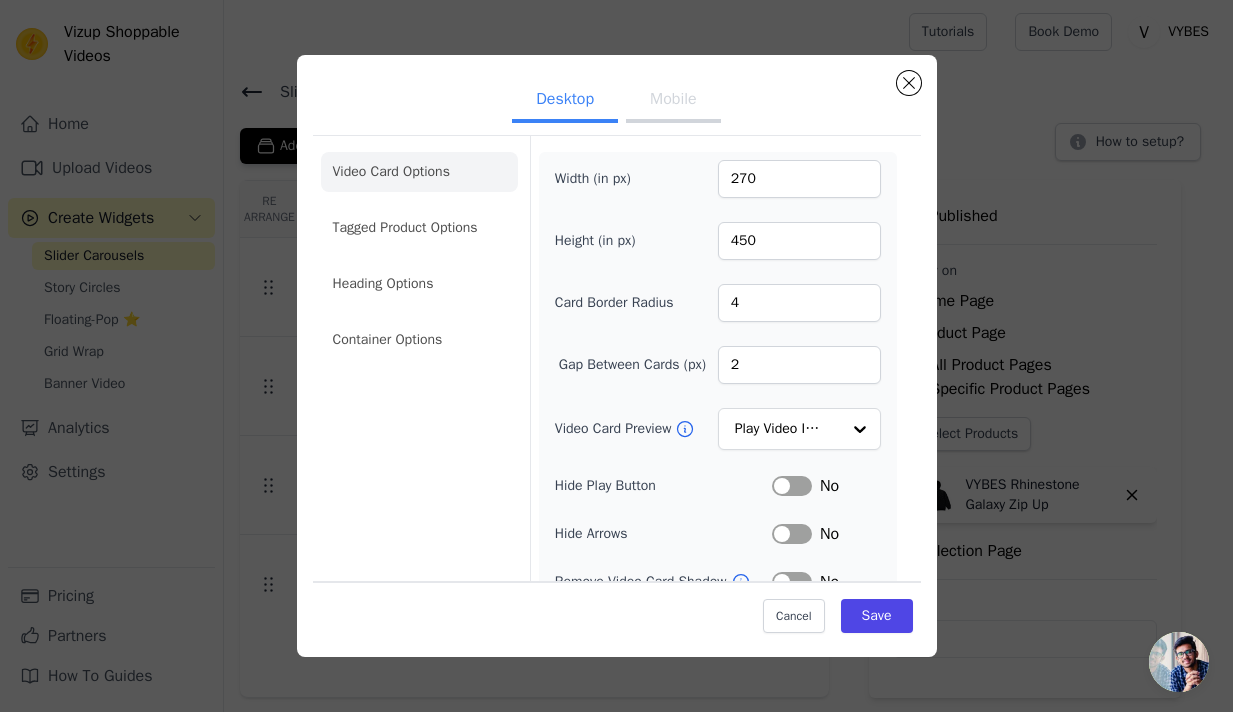 click on "Video Card Options Tagged Product Options Heading Options Container Options   Width (in px)   270   Height (in px)   450   Card Border Radius   4   Gap Between Cards (px)   2   Video Card Preview           Play Video In Loop               Hide Play Button   Label     No   Hide Arrows   Label     No   Remove Video Card Shadow     Label     No   Auto Loop Slider     Label     Yes   Shopping Icon on Video Cards   Label     Yes   Add to Cart on Video Cards     Label     No" at bounding box center [617, 444] 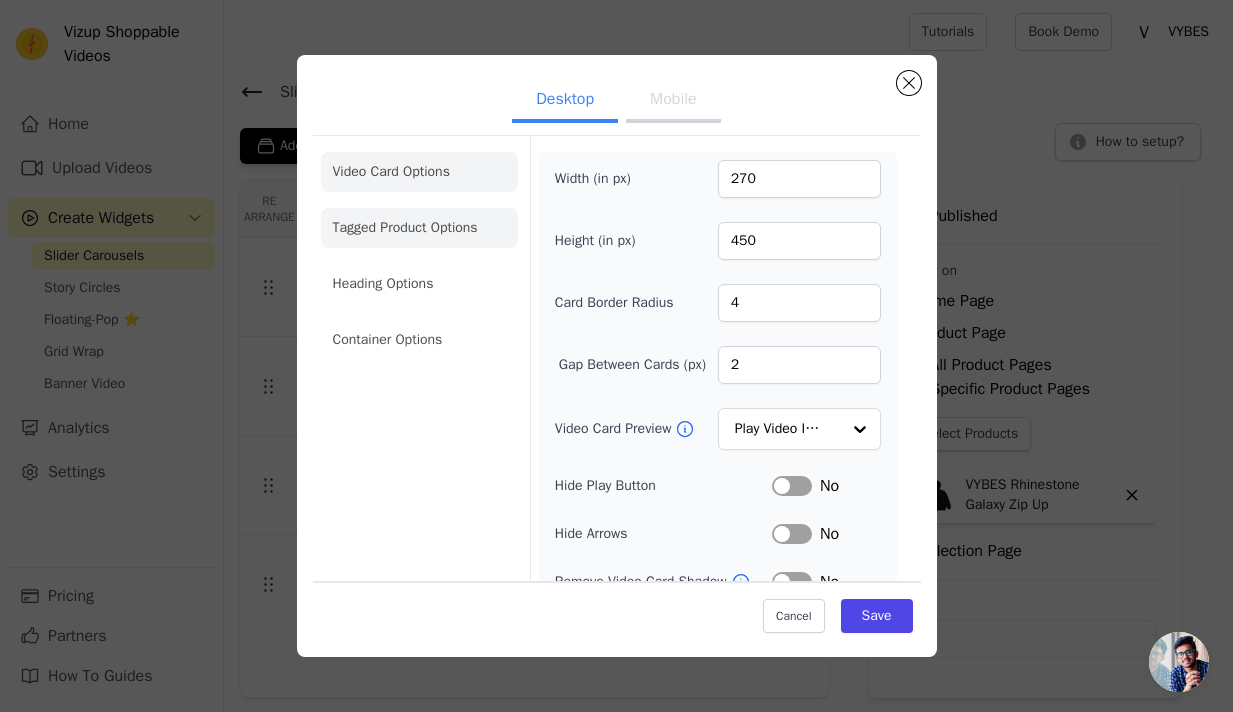scroll, scrollTop: -1, scrollLeft: 0, axis: vertical 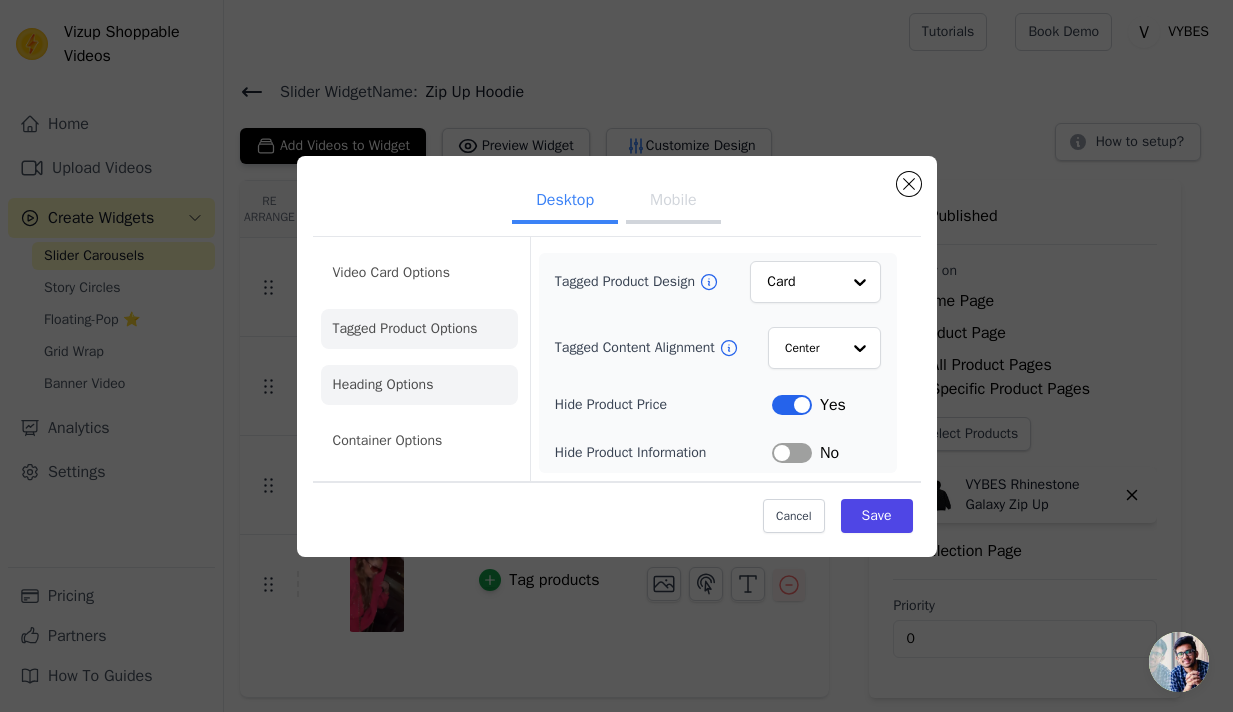 click on "Heading Options" 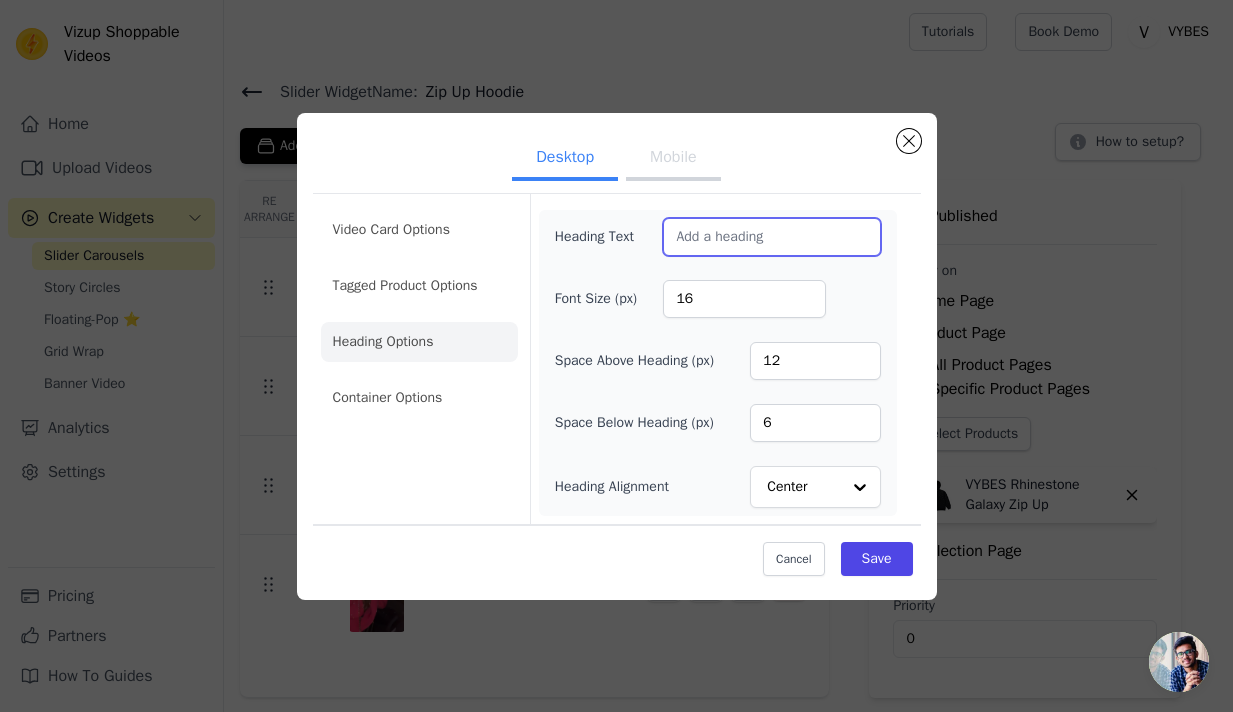 click on "Heading Text" at bounding box center [771, 237] 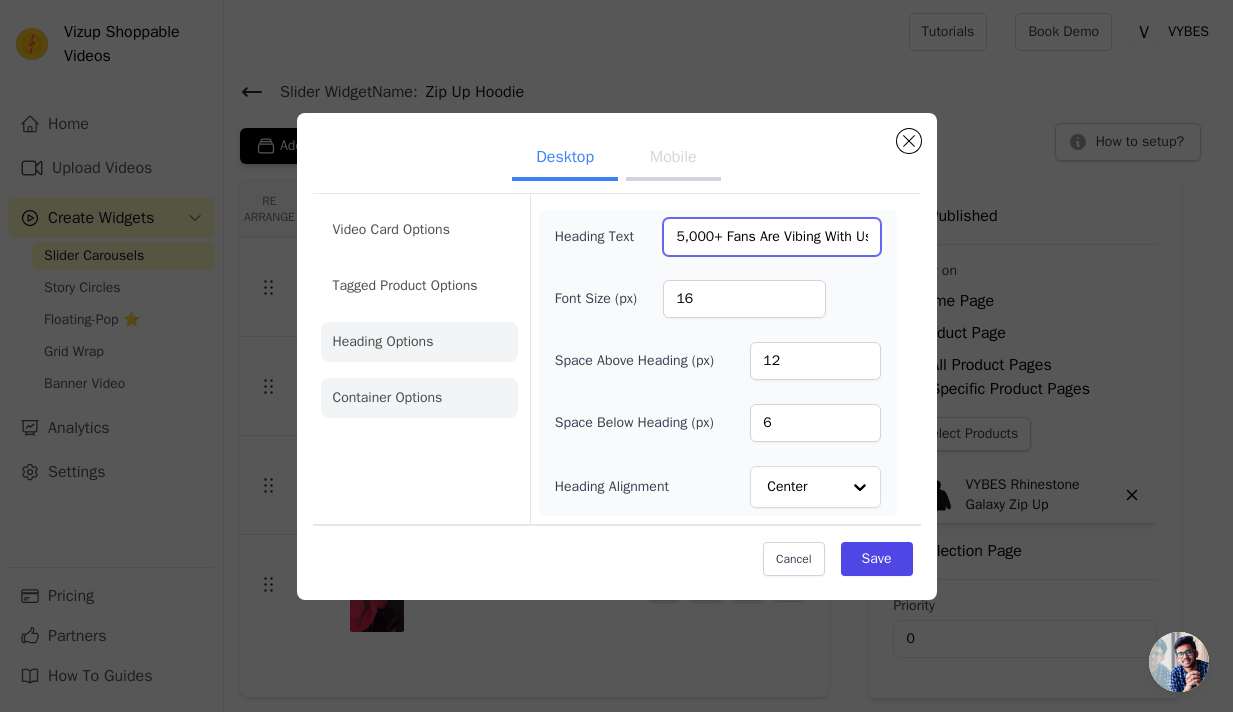 type on "5,000+ Fans Are Vibing With Us 💎" 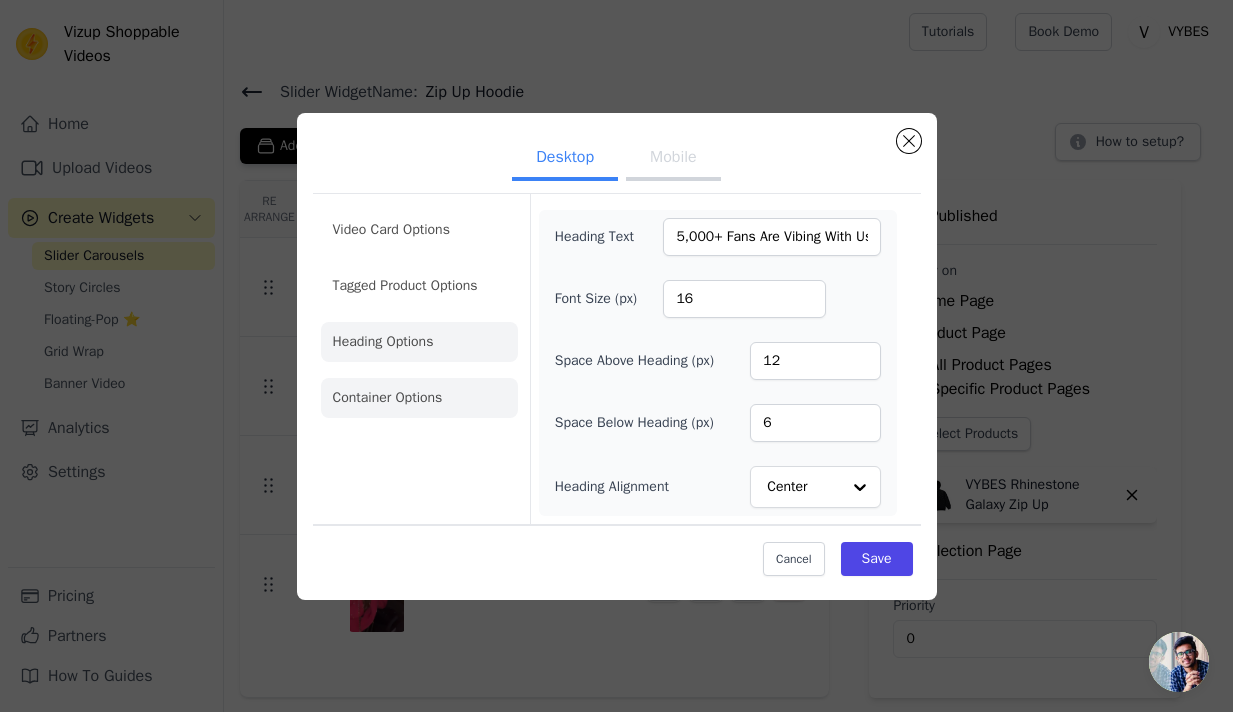 click on "Container Options" 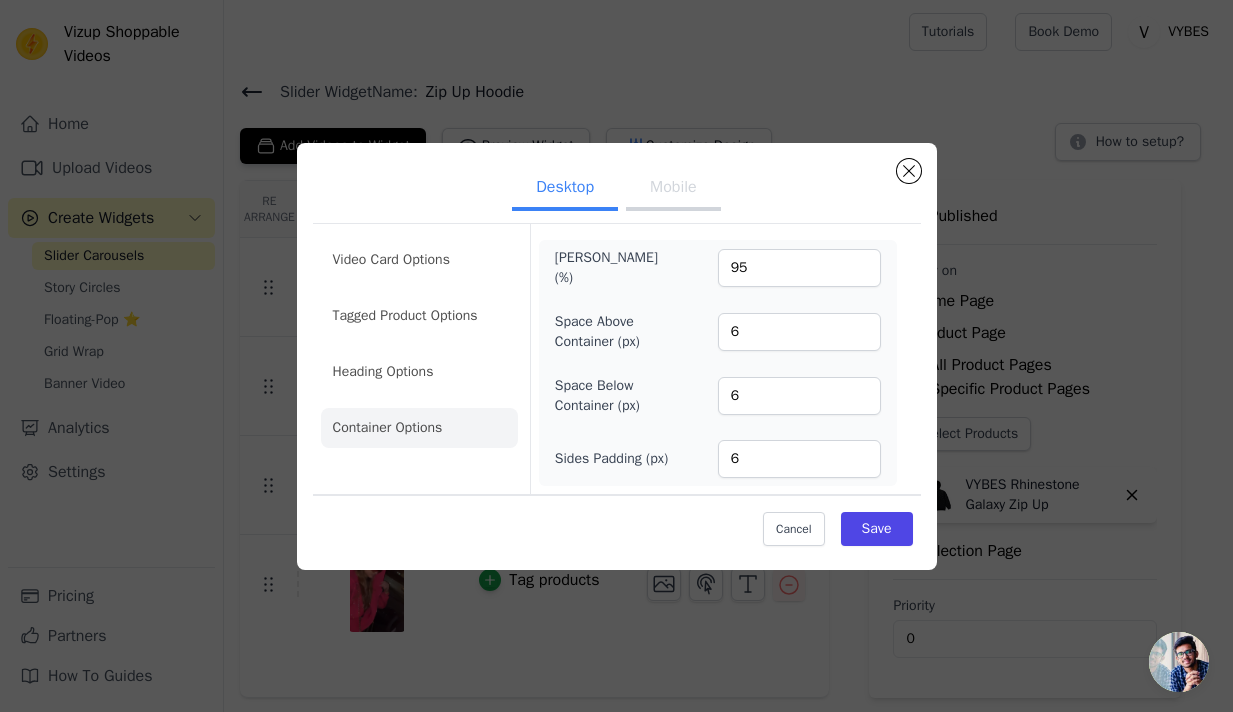 click on "Mobile" at bounding box center (673, 189) 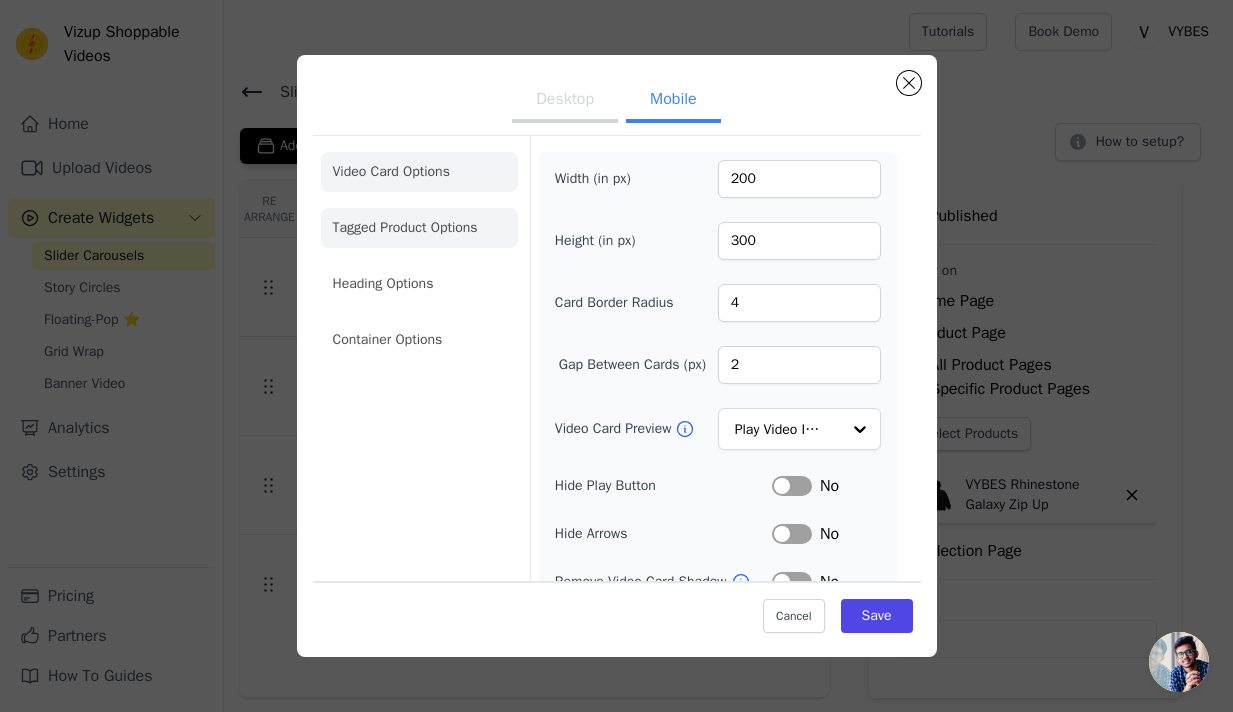 scroll, scrollTop: -1, scrollLeft: 0, axis: vertical 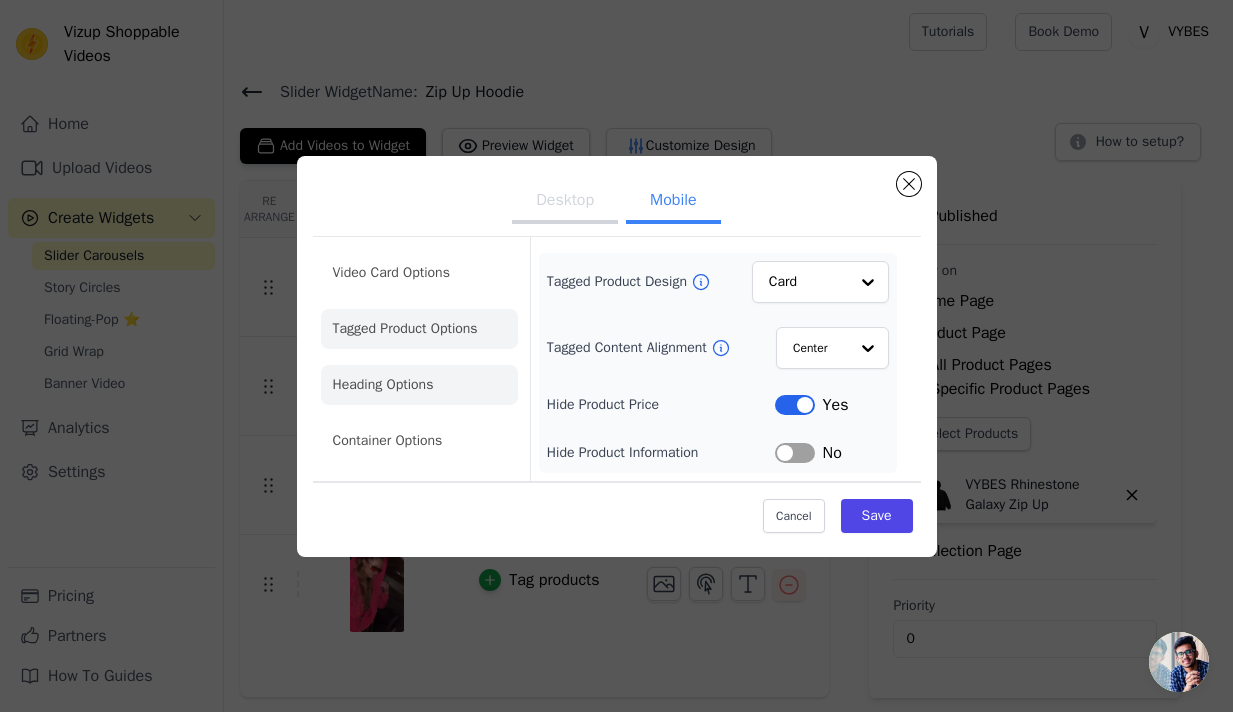 click on "Heading Options" 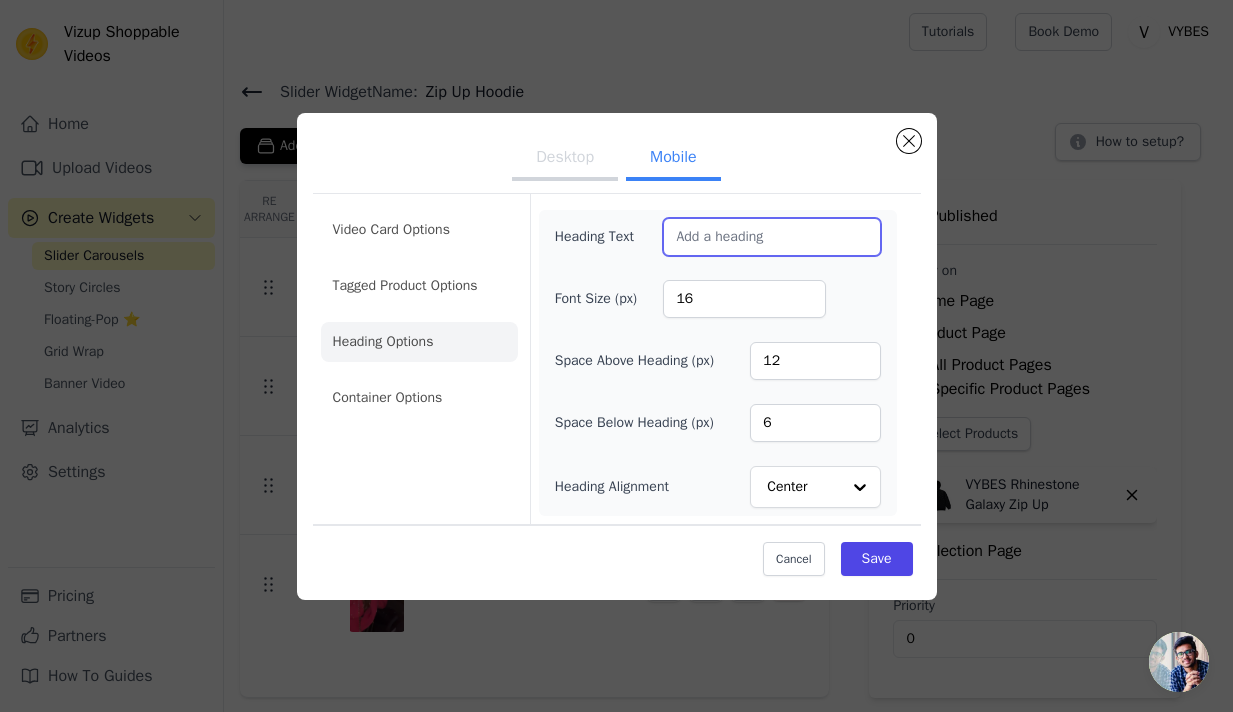 click on "Heading Text" at bounding box center [771, 237] 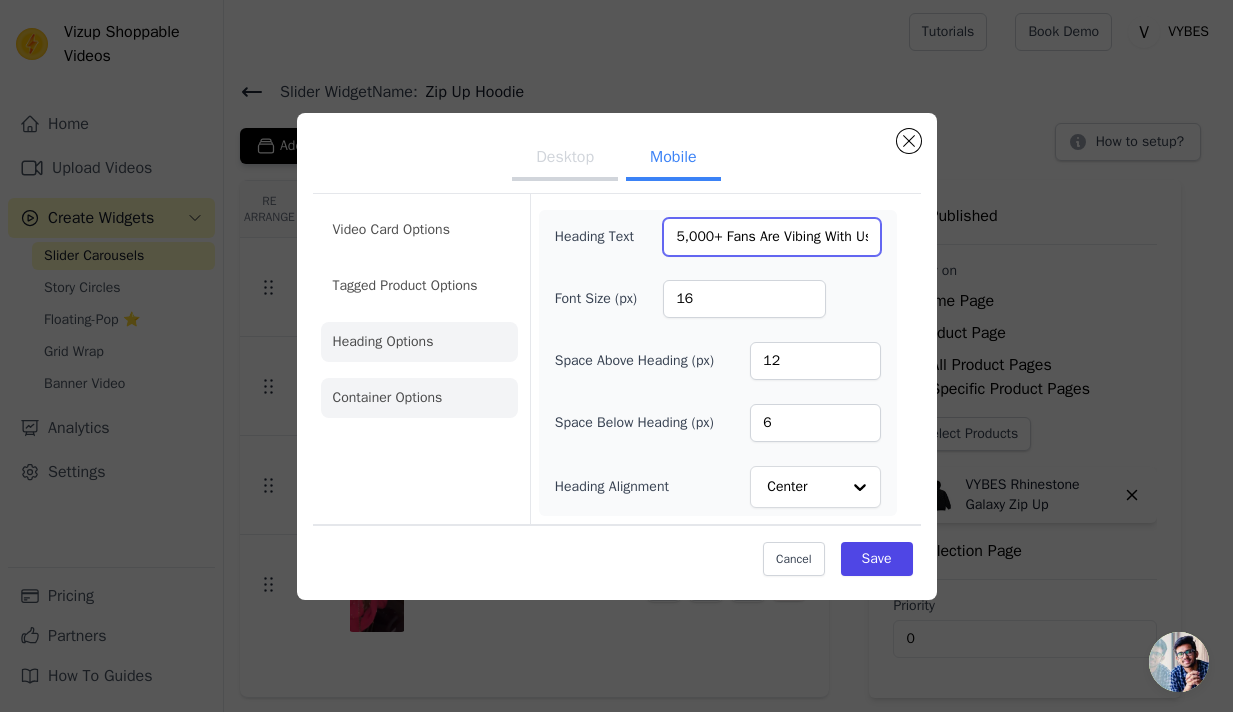 type on "5,000+ Fans Are Vibing With Us 💎" 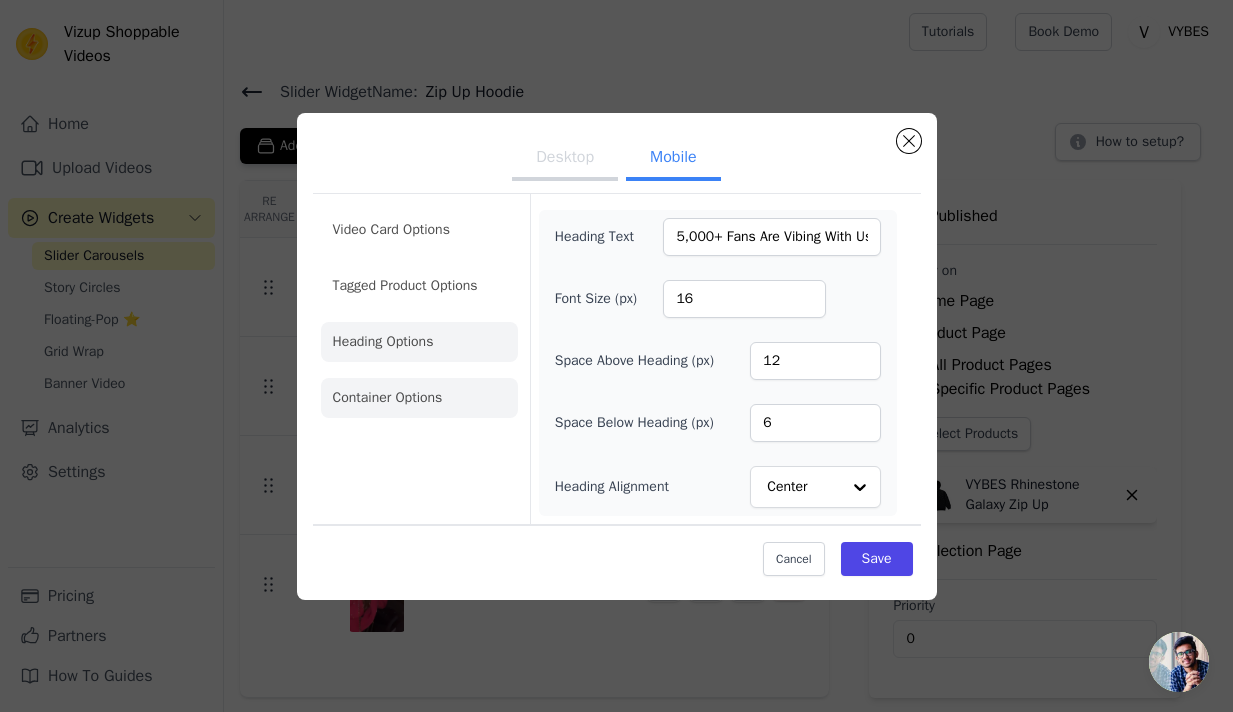 click on "Container Options" 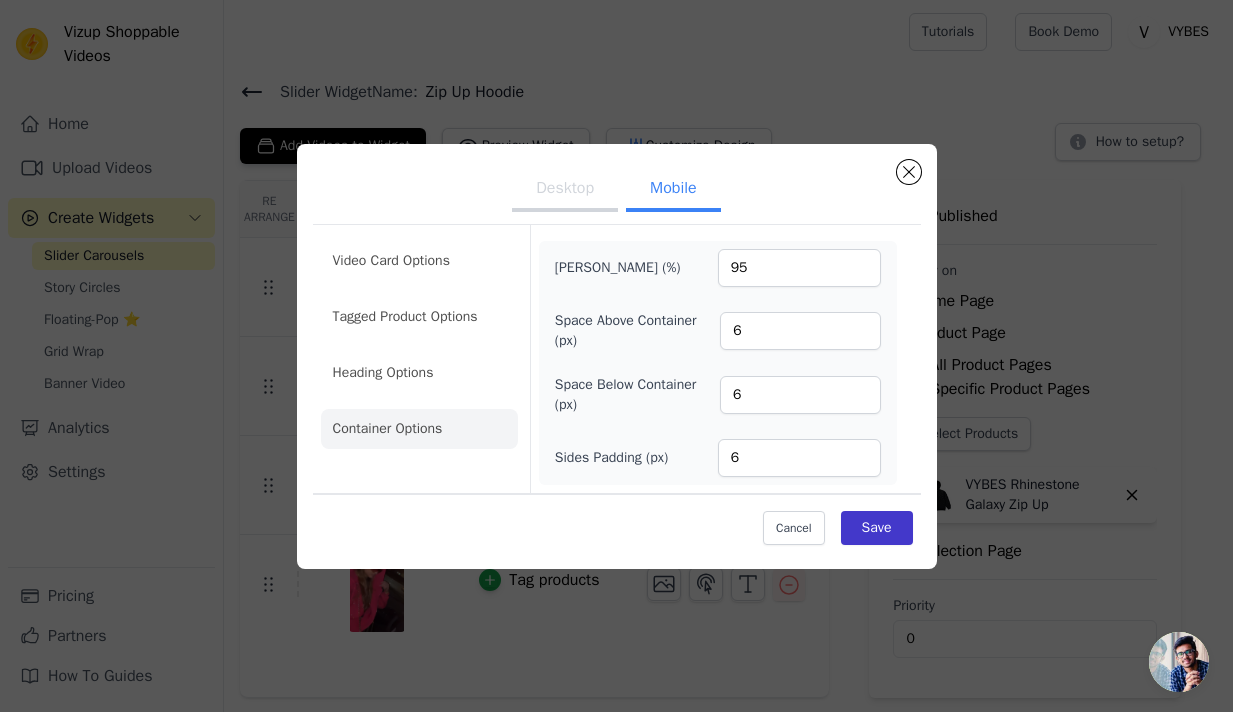 click on "Save" at bounding box center (877, 528) 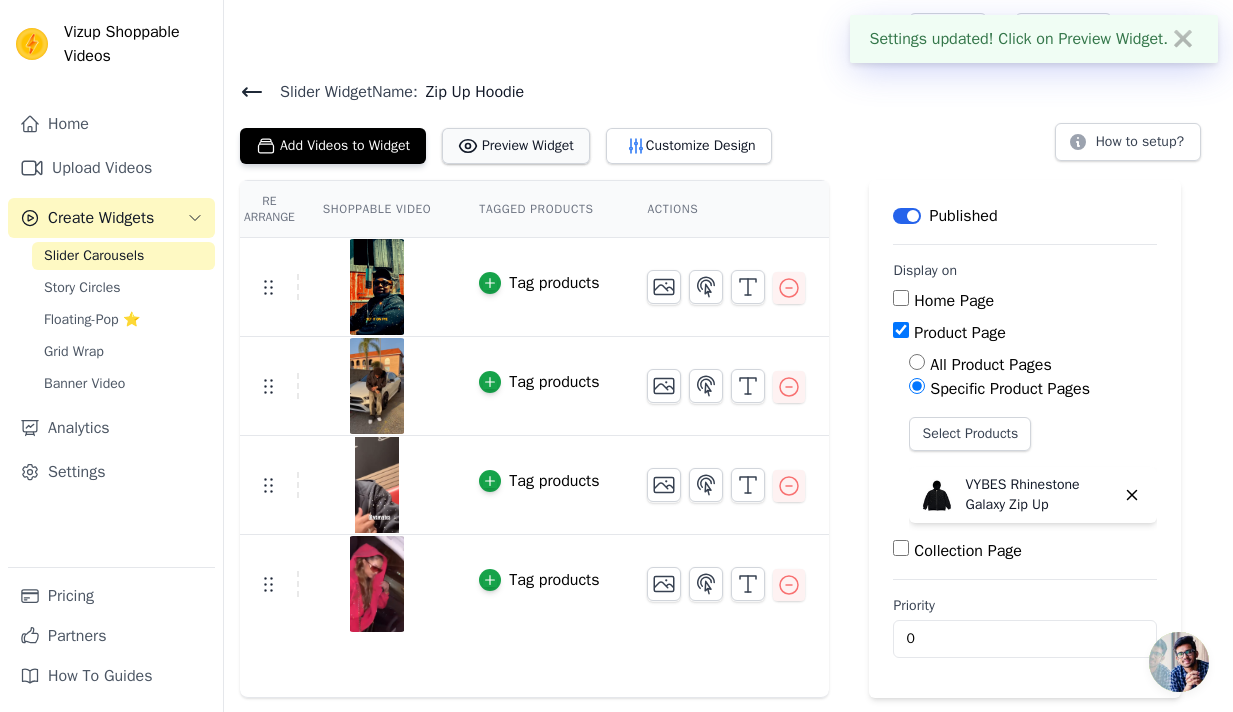 click on "Preview Widget" at bounding box center (516, 146) 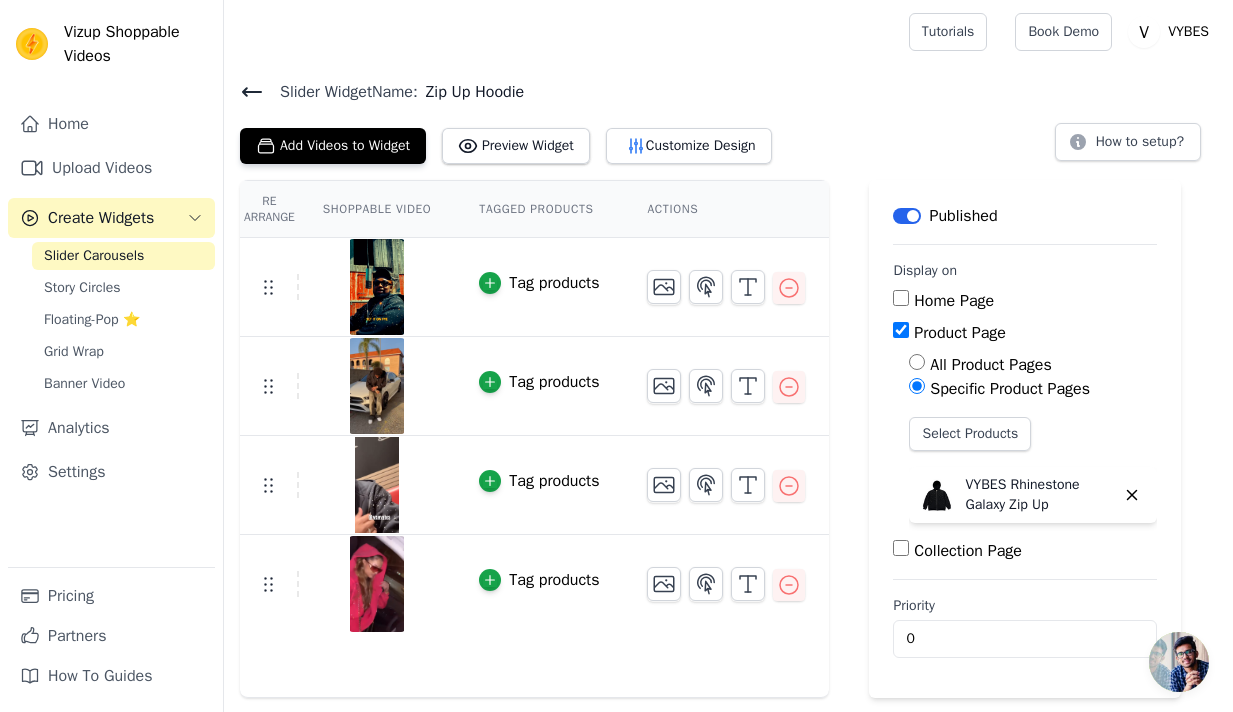 click on "Slider Widget  Name:   Zip Up Hoodie
Add Videos to Widget
Preview Widget       Customize Design
How to setup?" at bounding box center [728, 122] 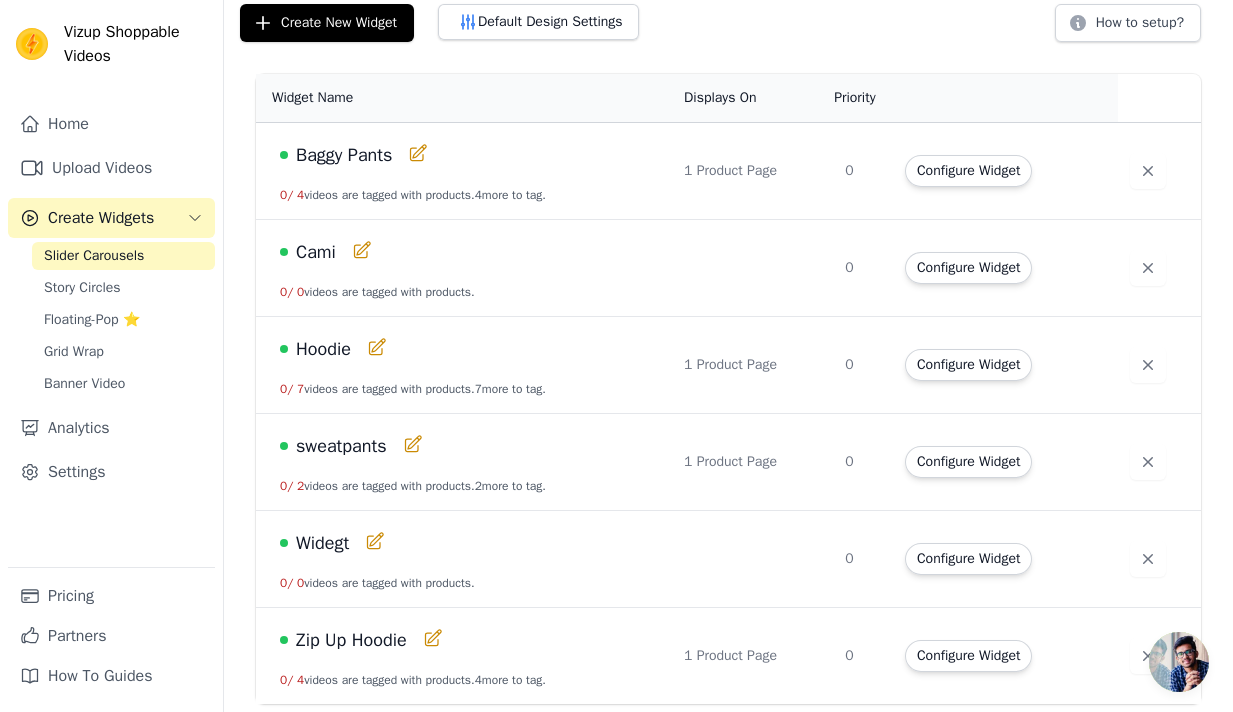 scroll, scrollTop: 124, scrollLeft: 0, axis: vertical 